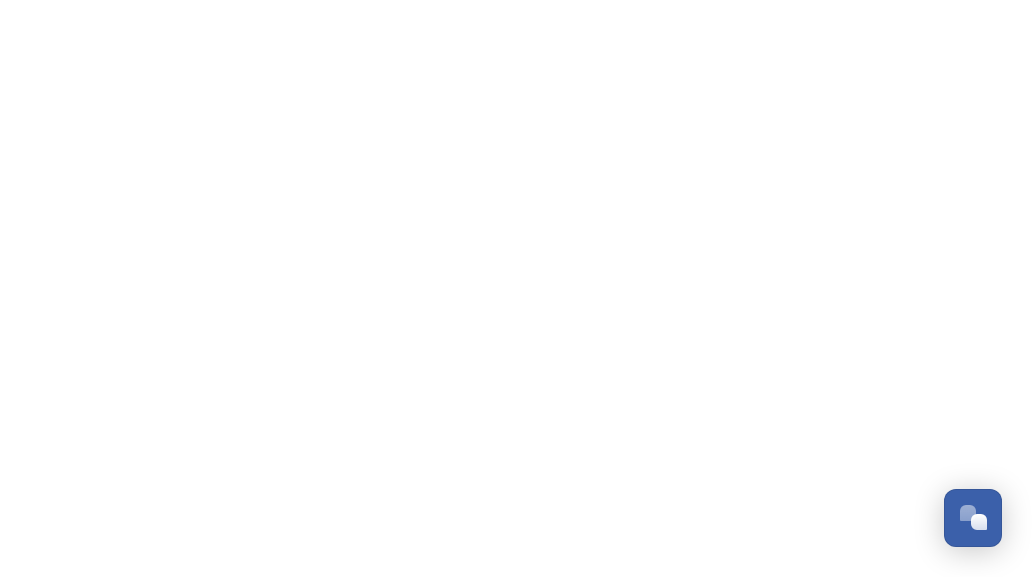 scroll, scrollTop: 0, scrollLeft: 0, axis: both 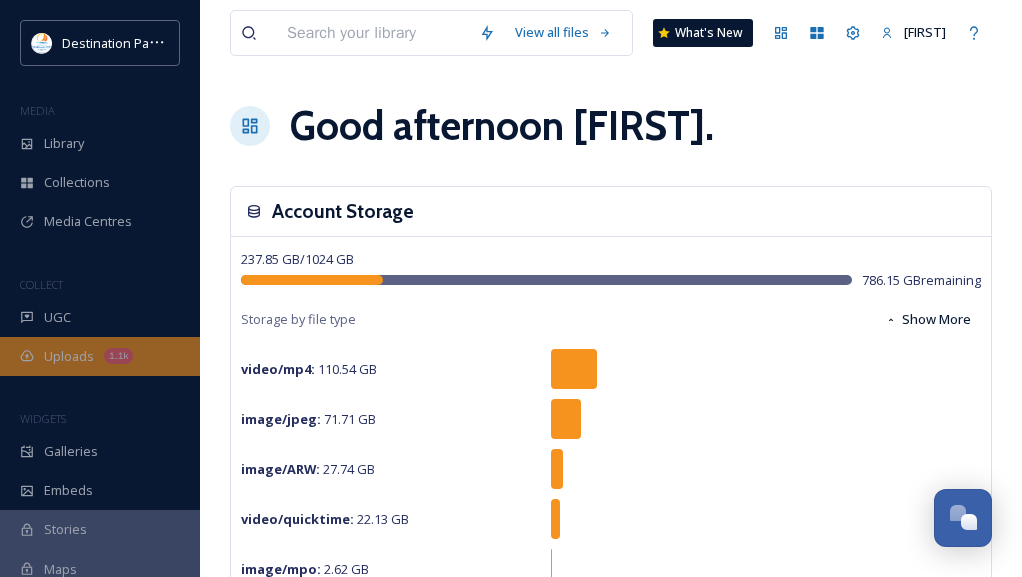 click on "Uploads" at bounding box center [69, 356] 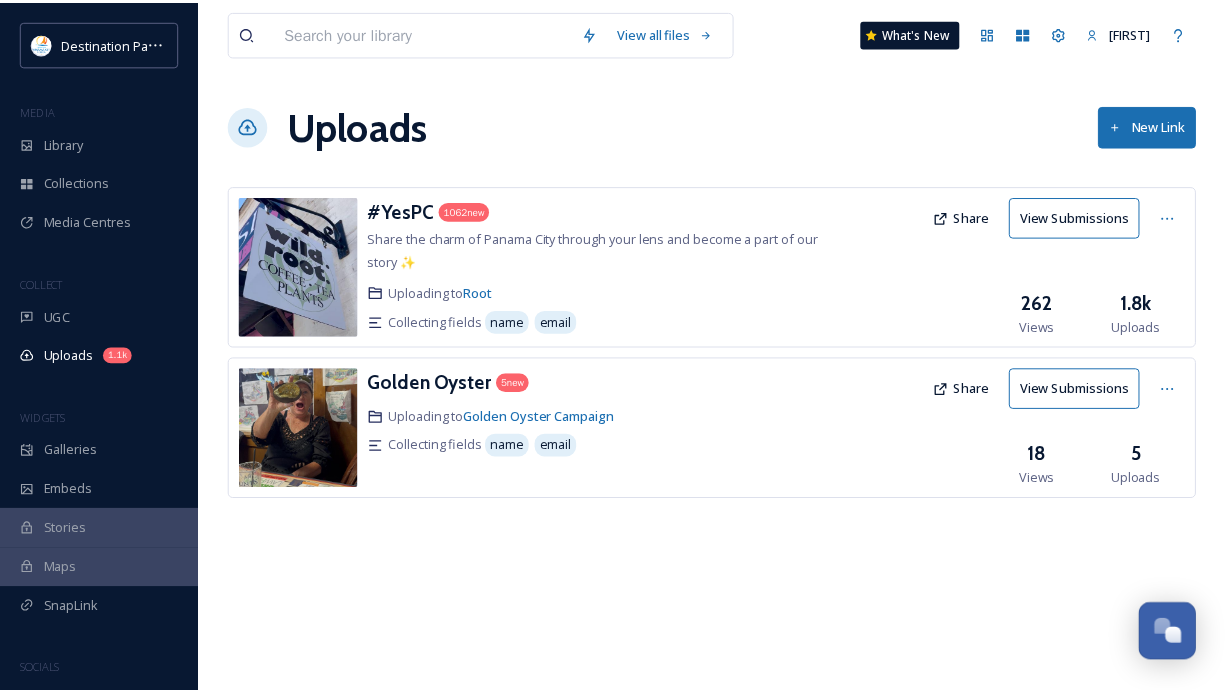 scroll, scrollTop: 1052, scrollLeft: 0, axis: vertical 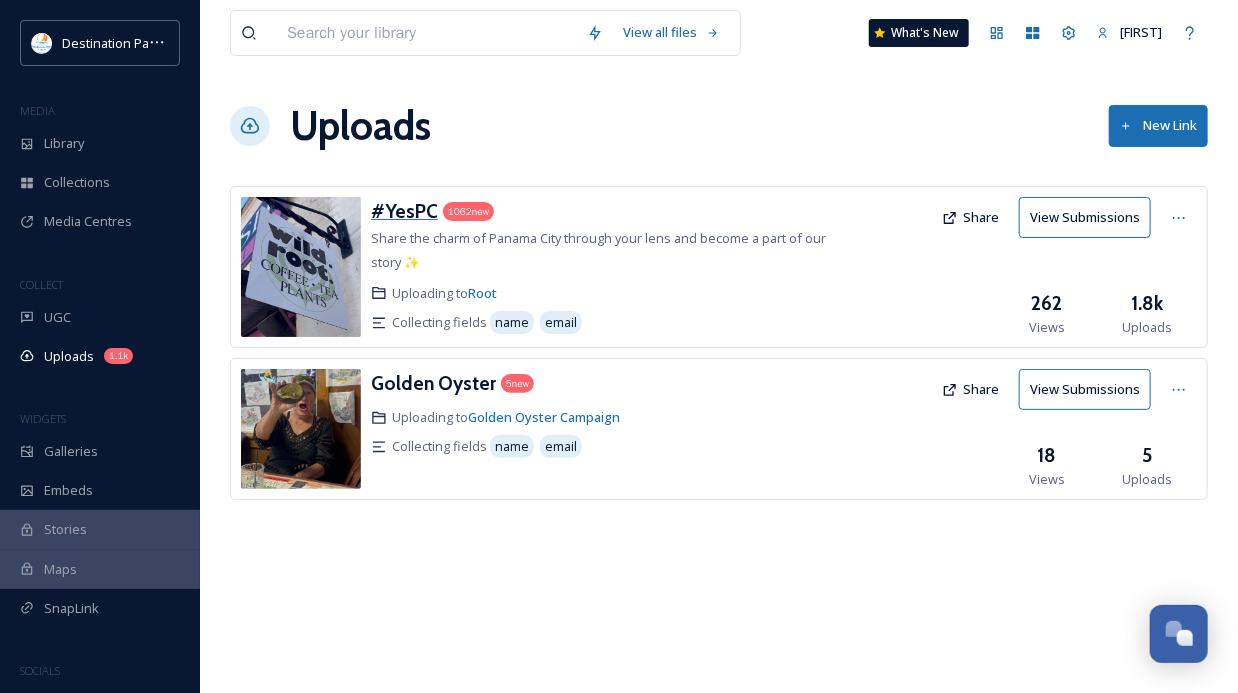 click on "#YesPC" at bounding box center (404, 211) 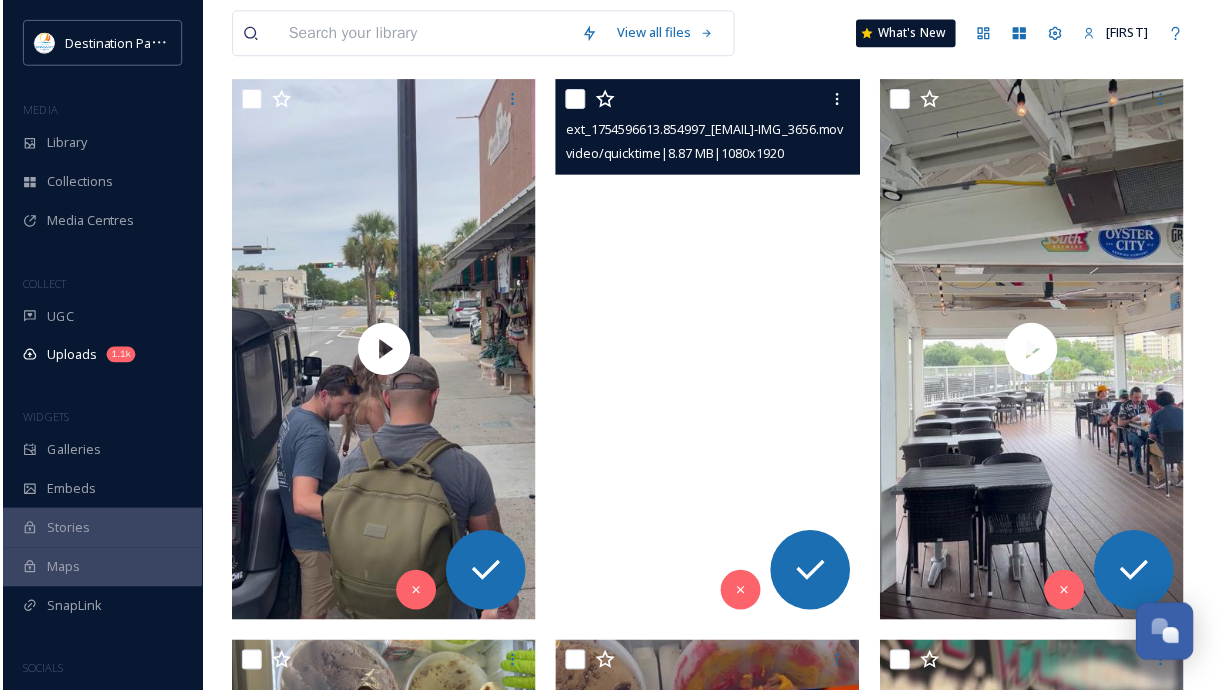 scroll, scrollTop: 640, scrollLeft: 0, axis: vertical 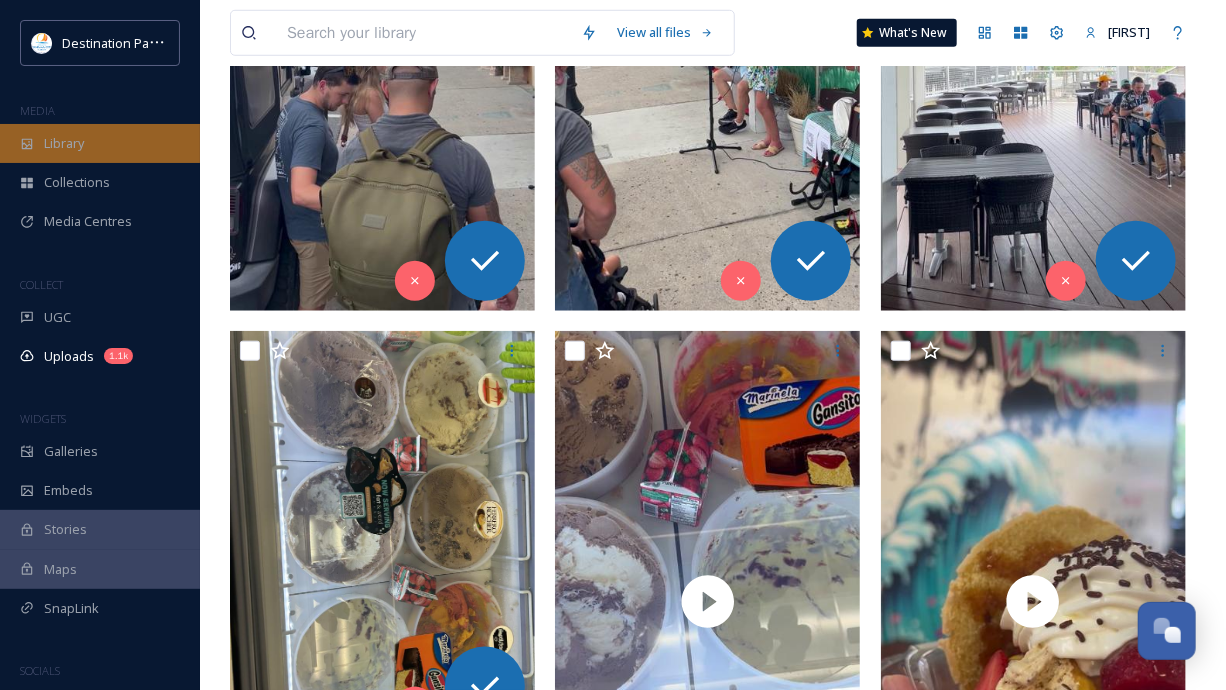 click on "Library" at bounding box center (100, 143) 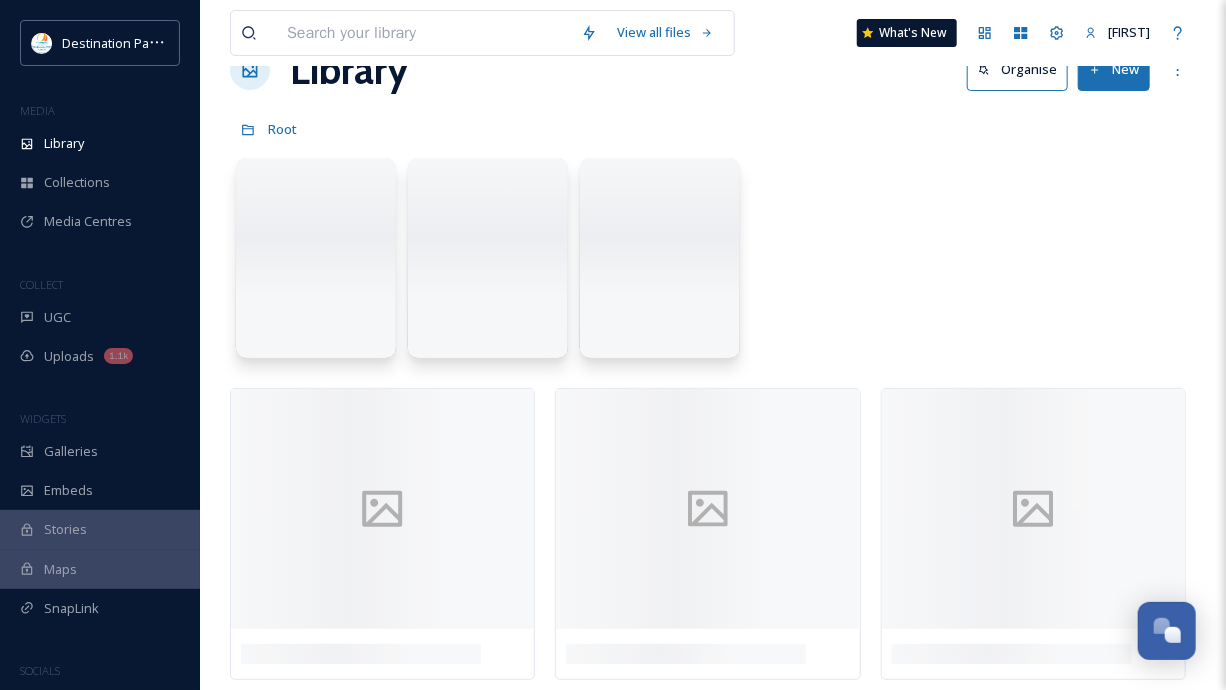 scroll, scrollTop: 0, scrollLeft: 0, axis: both 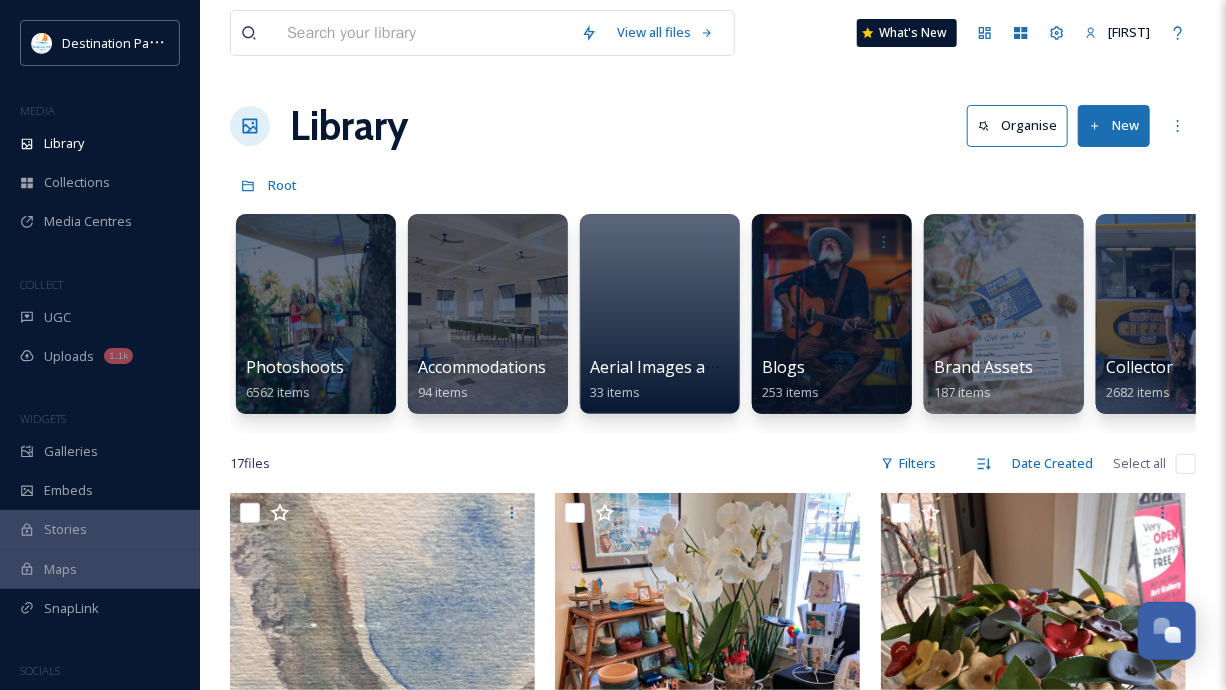click on "Root" at bounding box center (713, 185) 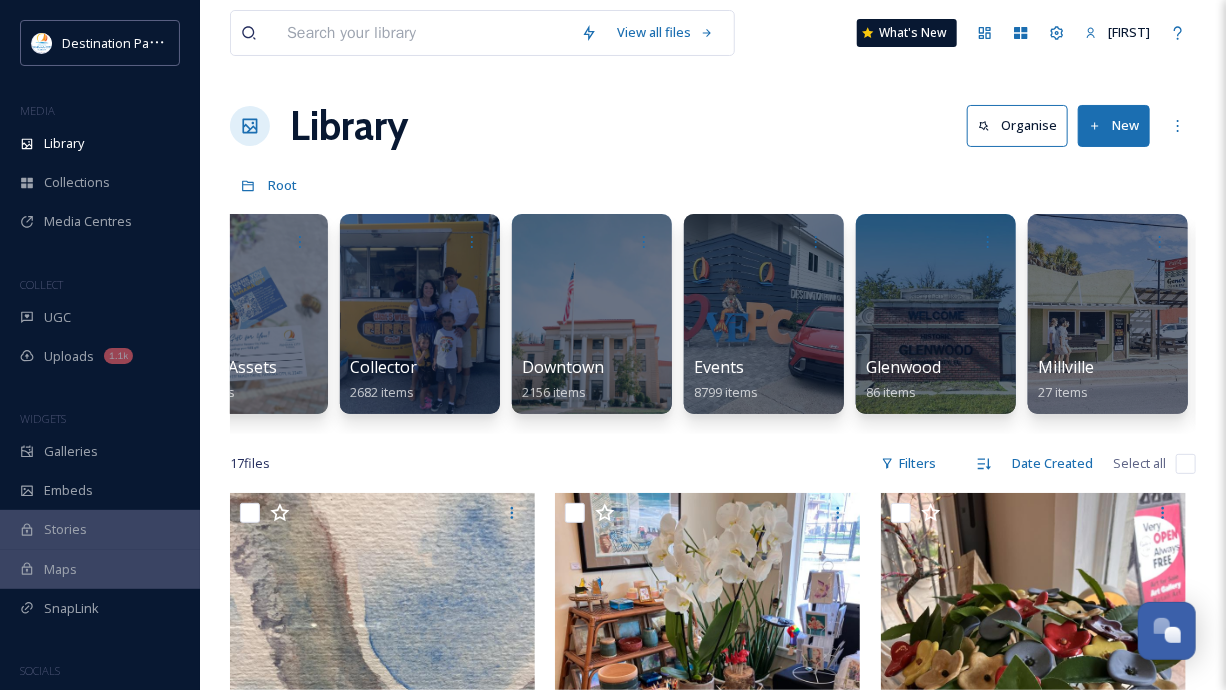 scroll, scrollTop: 0, scrollLeft: 996, axis: horizontal 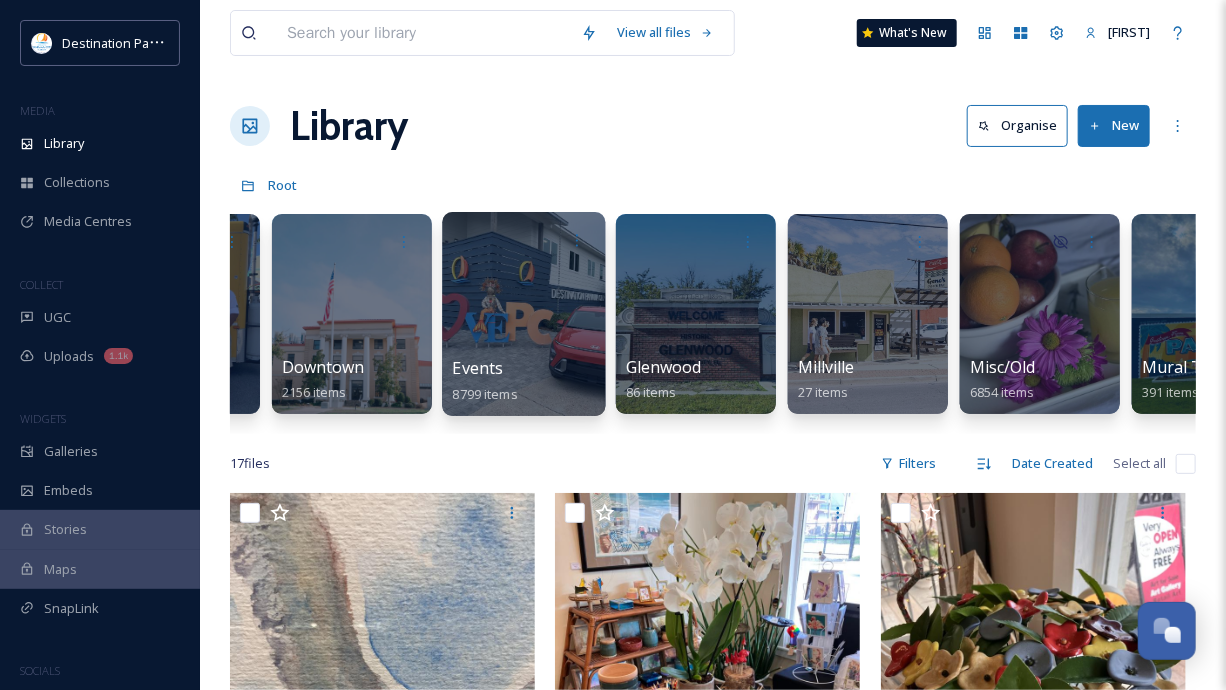 click at bounding box center [523, 314] 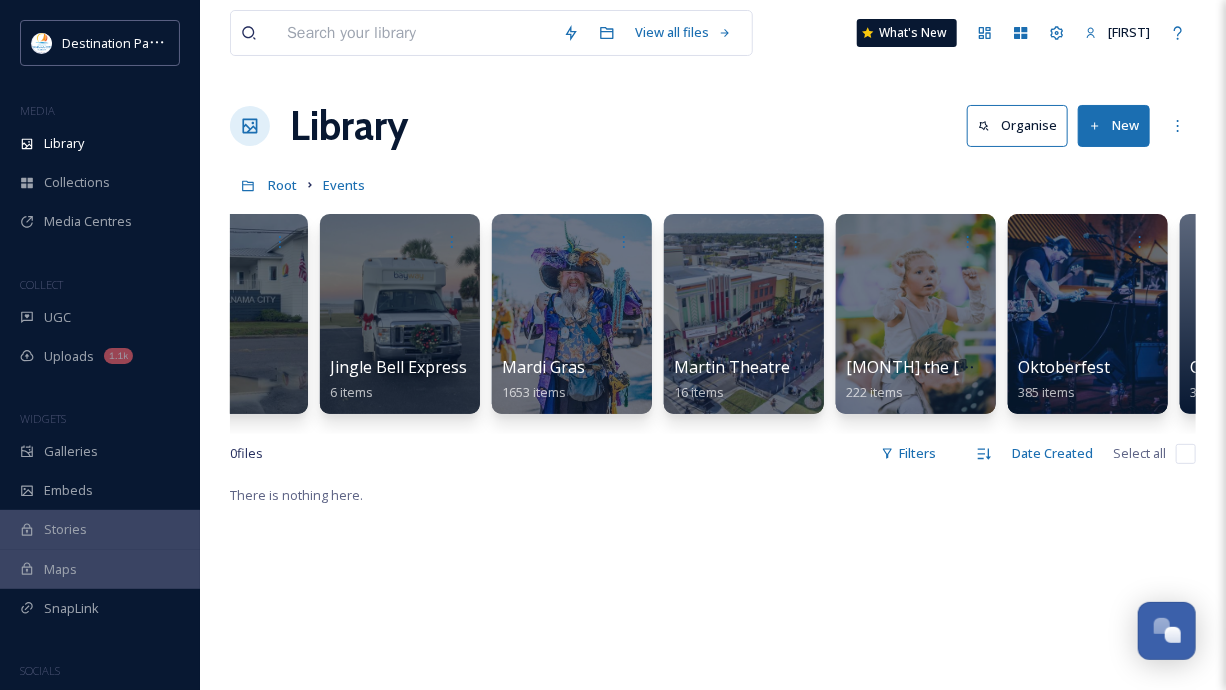 scroll, scrollTop: 0, scrollLeft: 2967, axis: horizontal 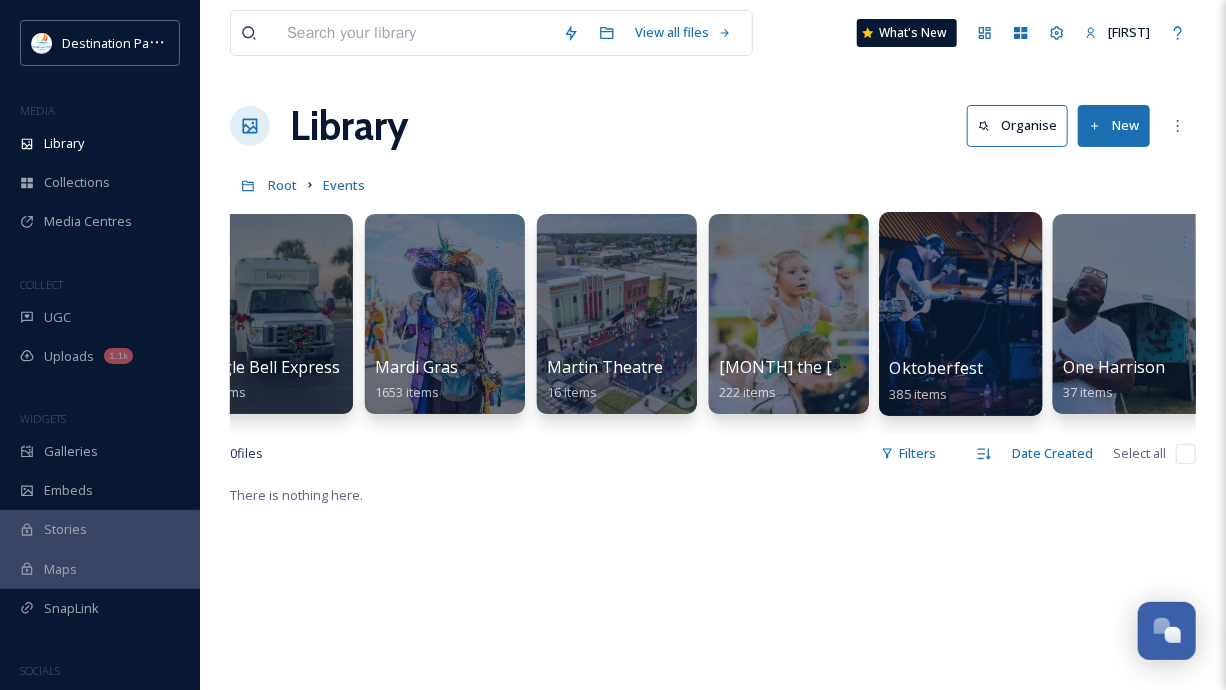 click at bounding box center (960, 314) 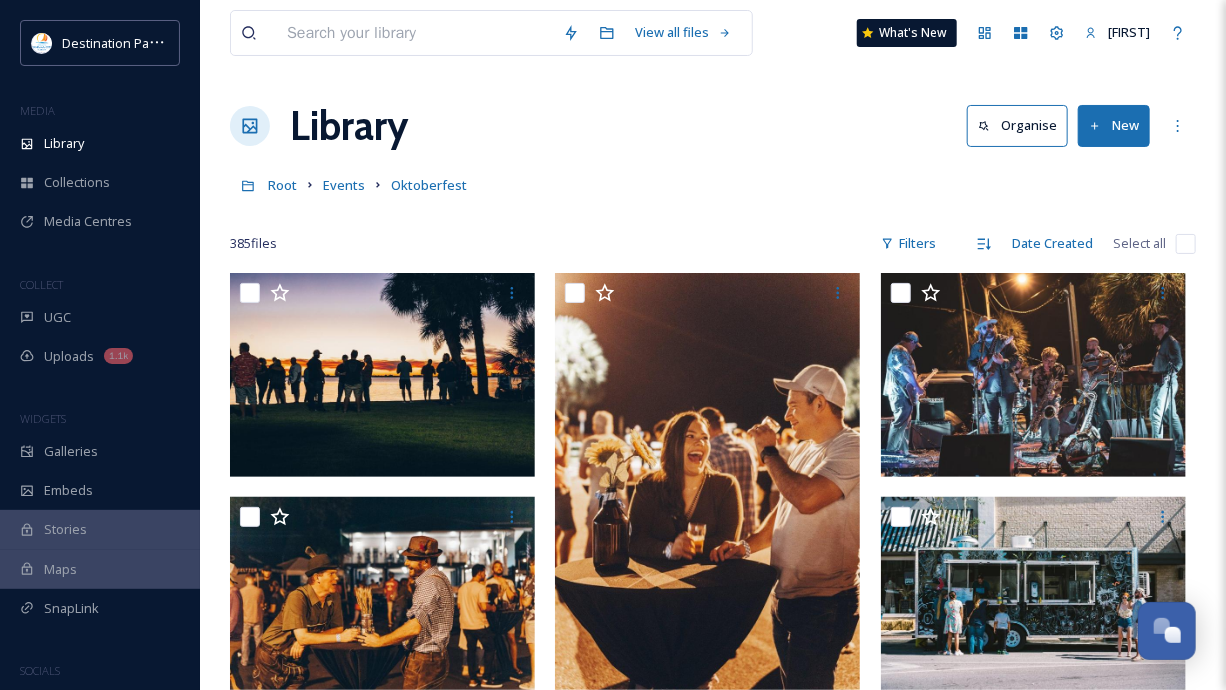 click on "New" at bounding box center [1114, 125] 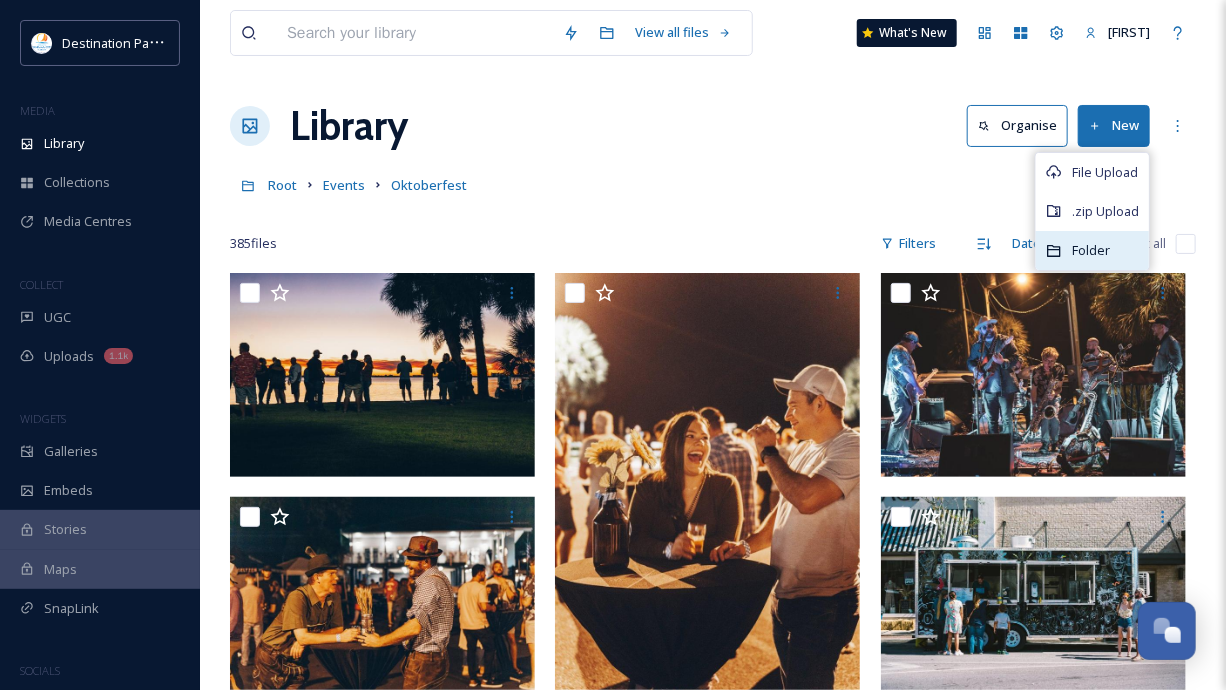 click on "Folder" at bounding box center [1091, 250] 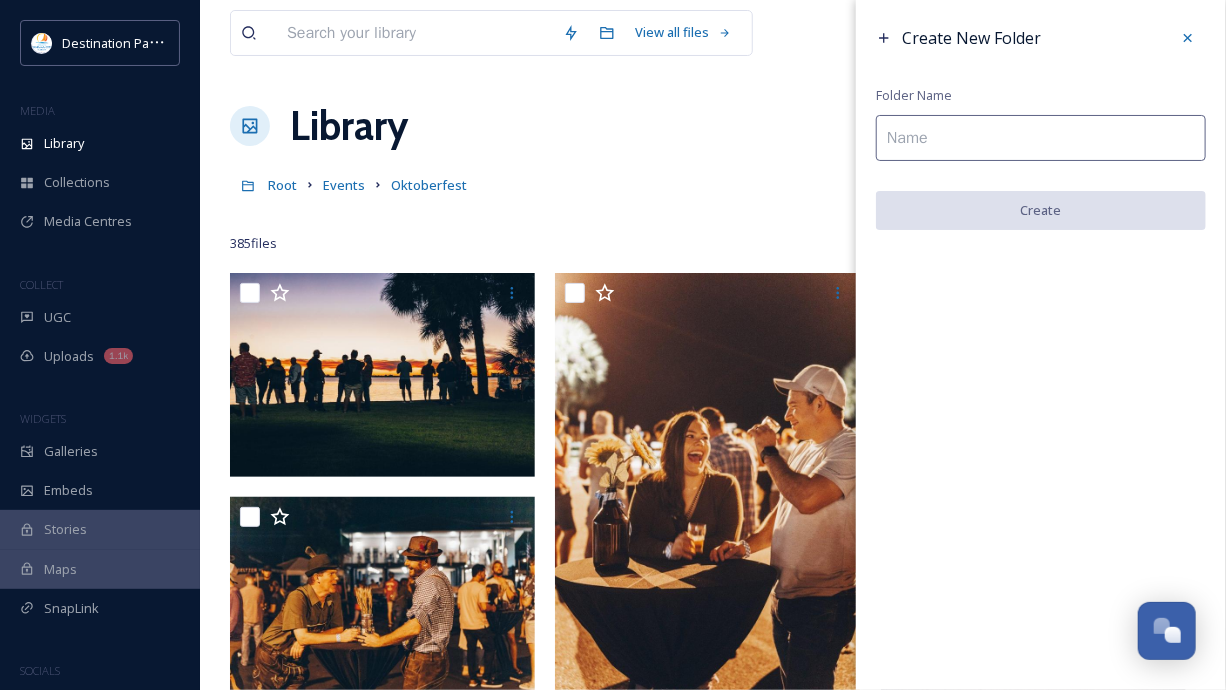 click at bounding box center (1041, 138) 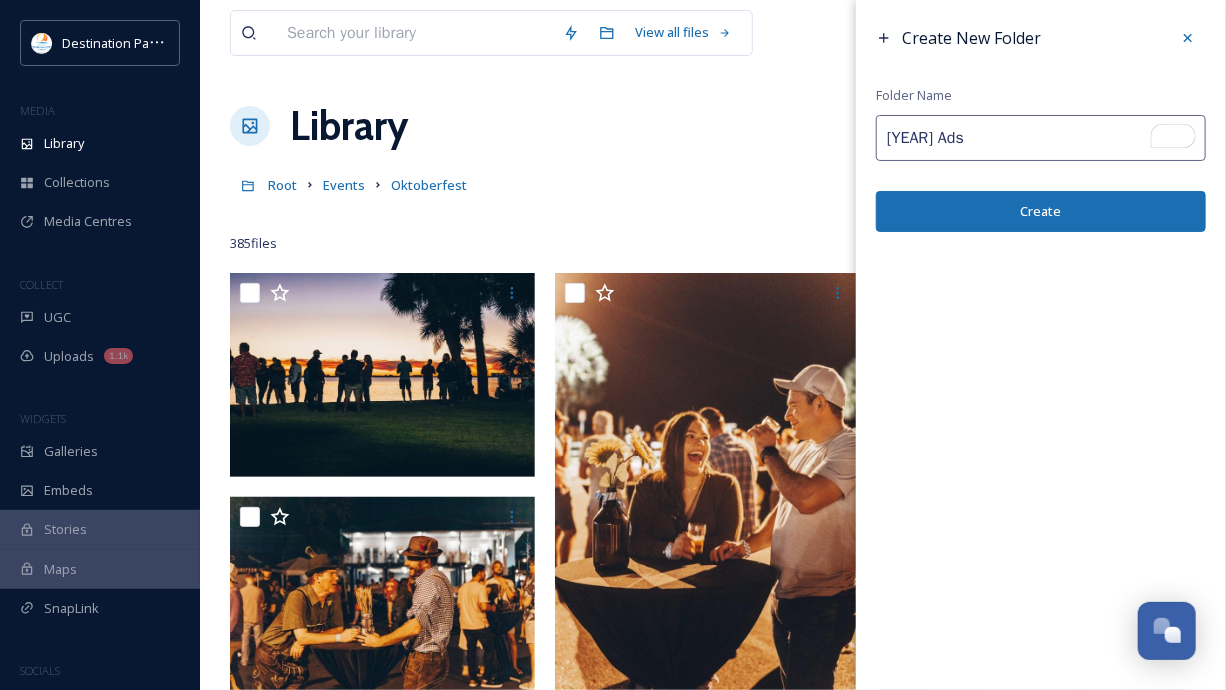 type on "[YEAR] Ads" 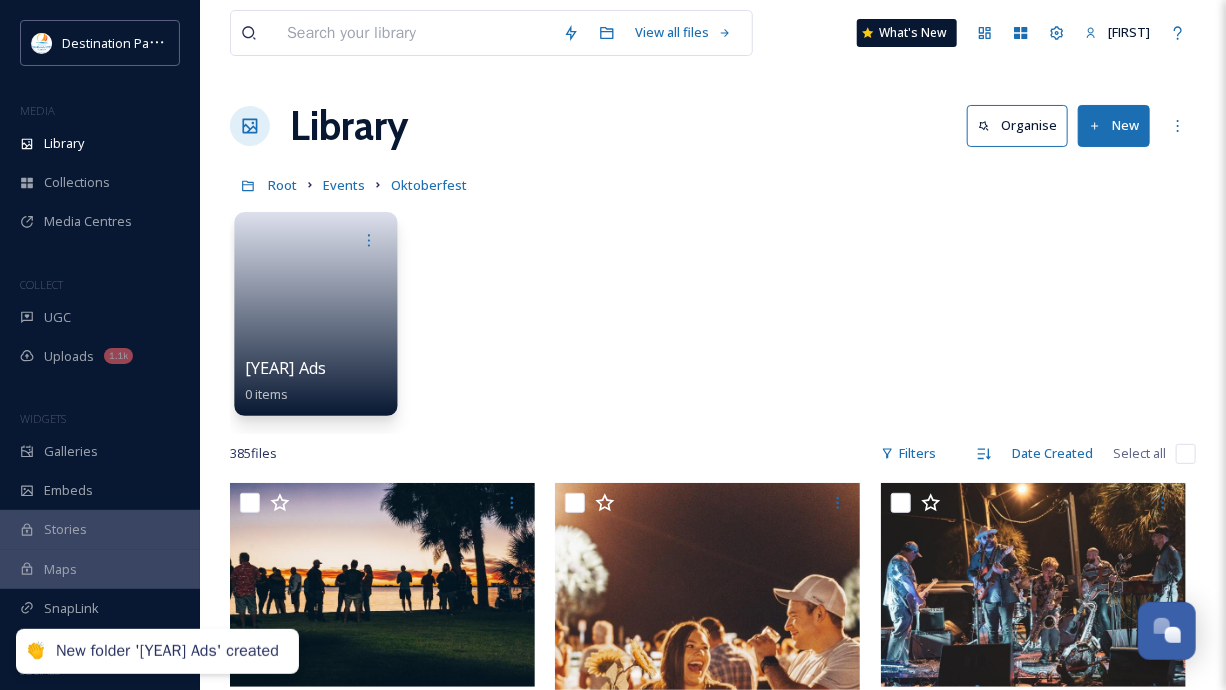 click at bounding box center [316, 307] 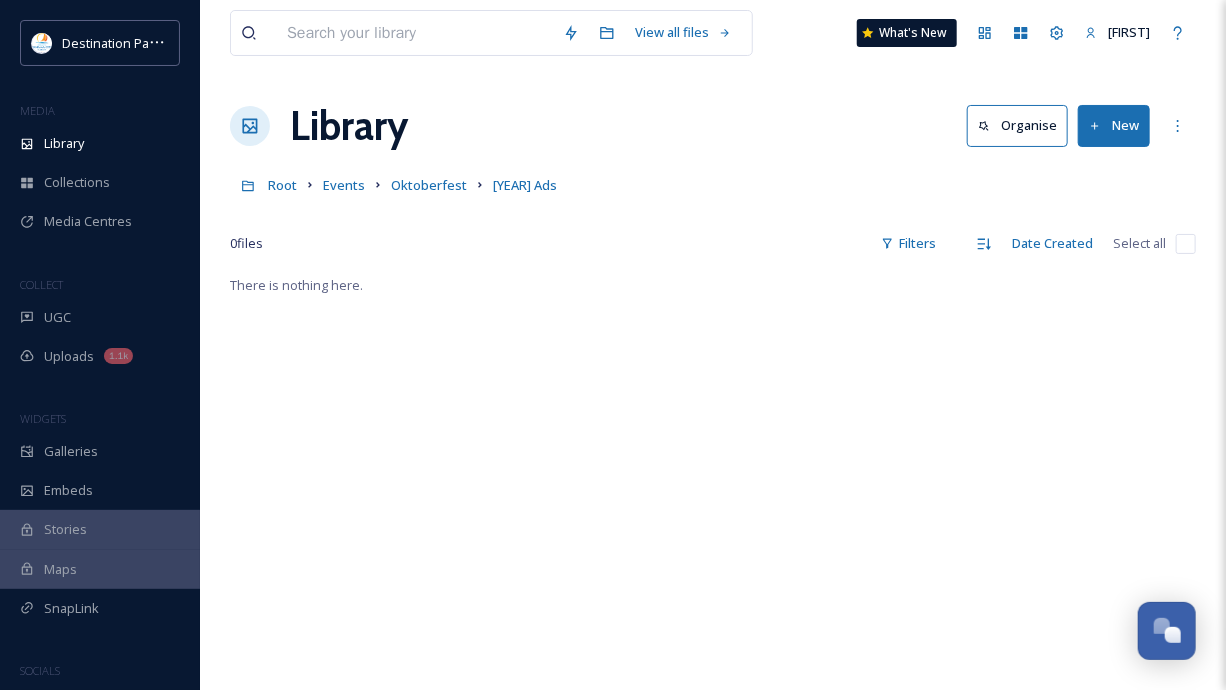 click on "New" at bounding box center [1114, 125] 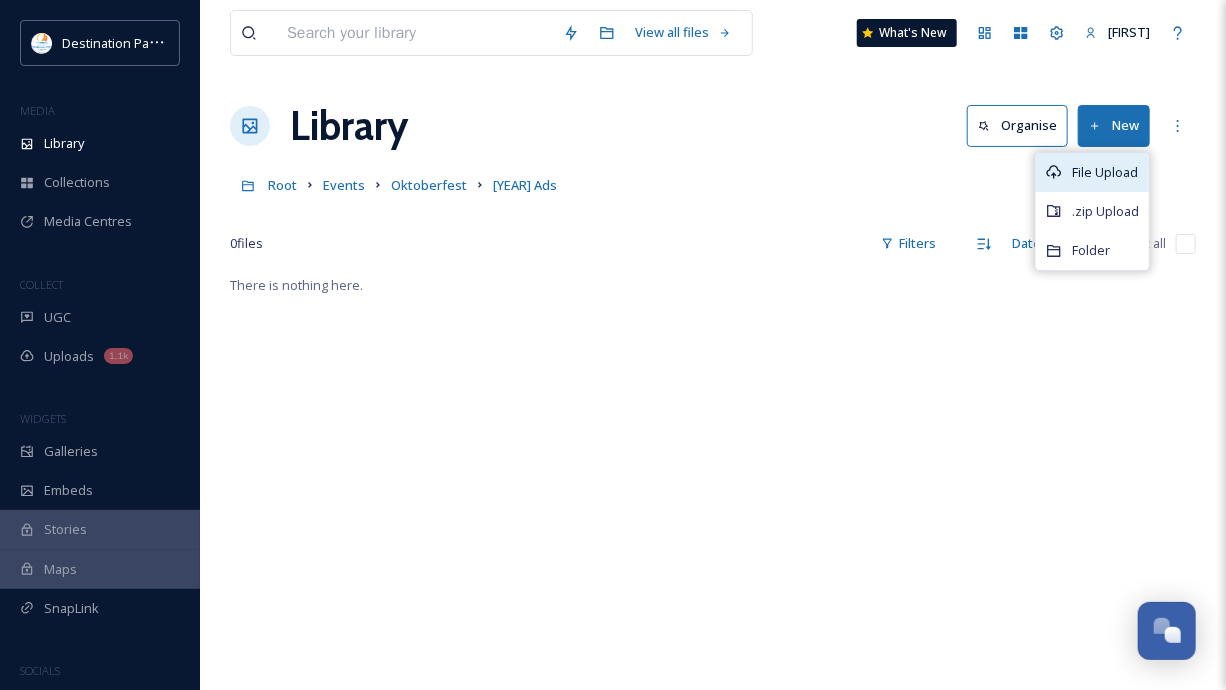 click on "File Upload" at bounding box center [1105, 172] 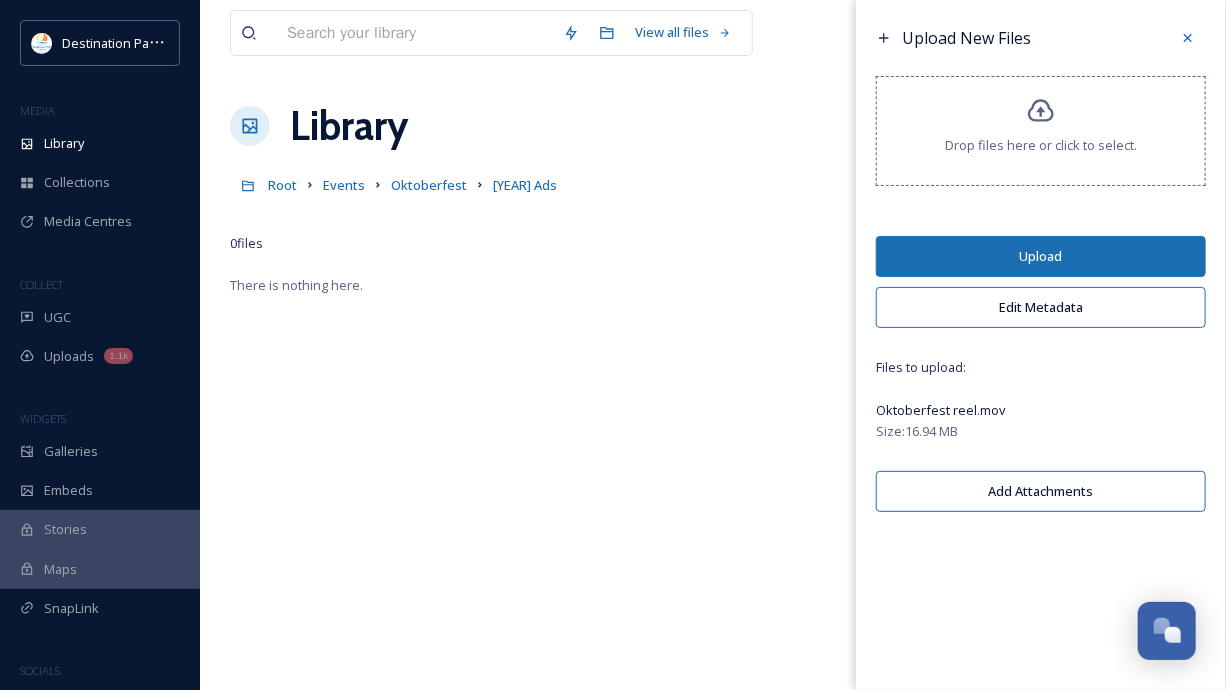 click on "Upload" at bounding box center (1041, 256) 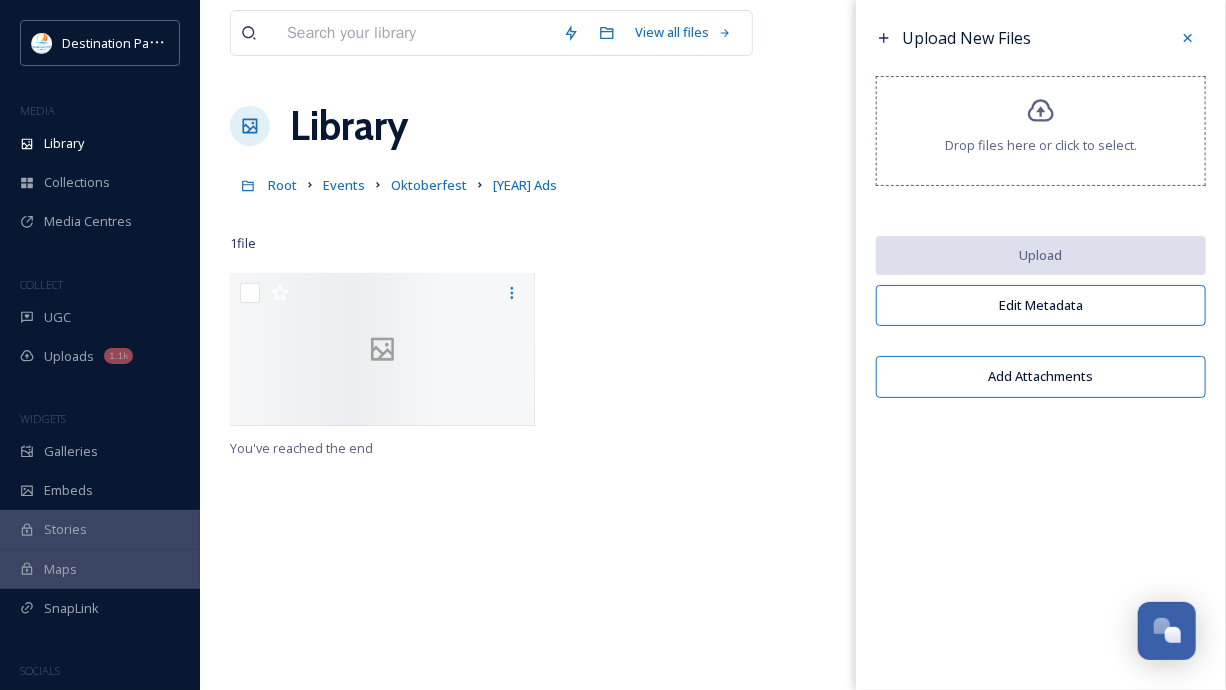 drag, startPoint x: 221, startPoint y: 92, endPoint x: 232, endPoint y: 85, distance: 13.038404 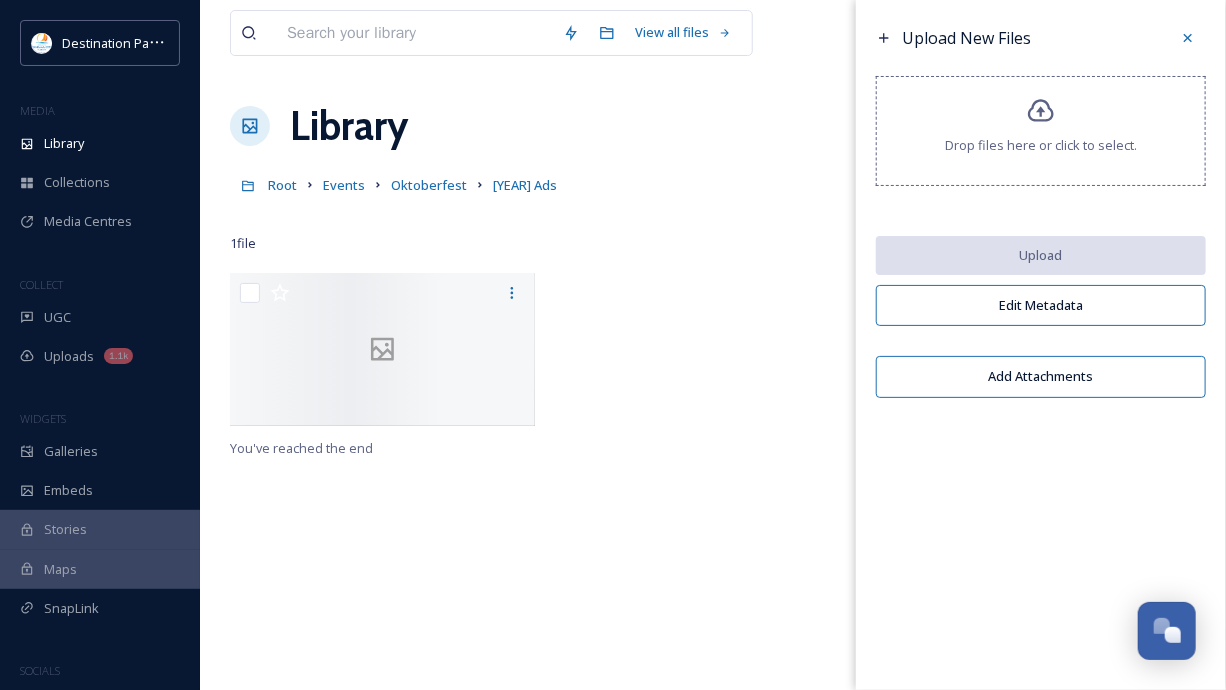 click on "View all files What's New [FIRST] [LAST] Library Organise New Root Events Oktoberfest [YEAR] Ads Your Selections There is nothing here. 1  file Filters Date Created Select all You've reached the end Upload New Files Drop files here or click to select. Upload Edit Metadata Add Attachments" at bounding box center (713, 481) 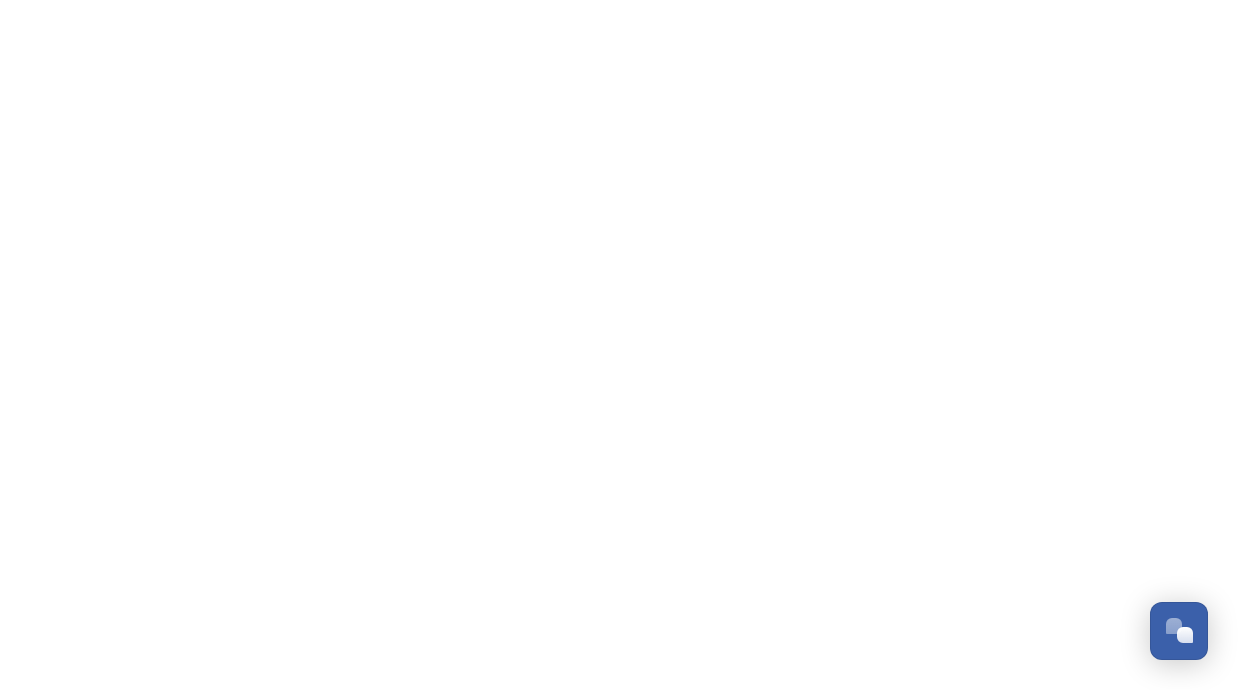 scroll, scrollTop: 0, scrollLeft: 0, axis: both 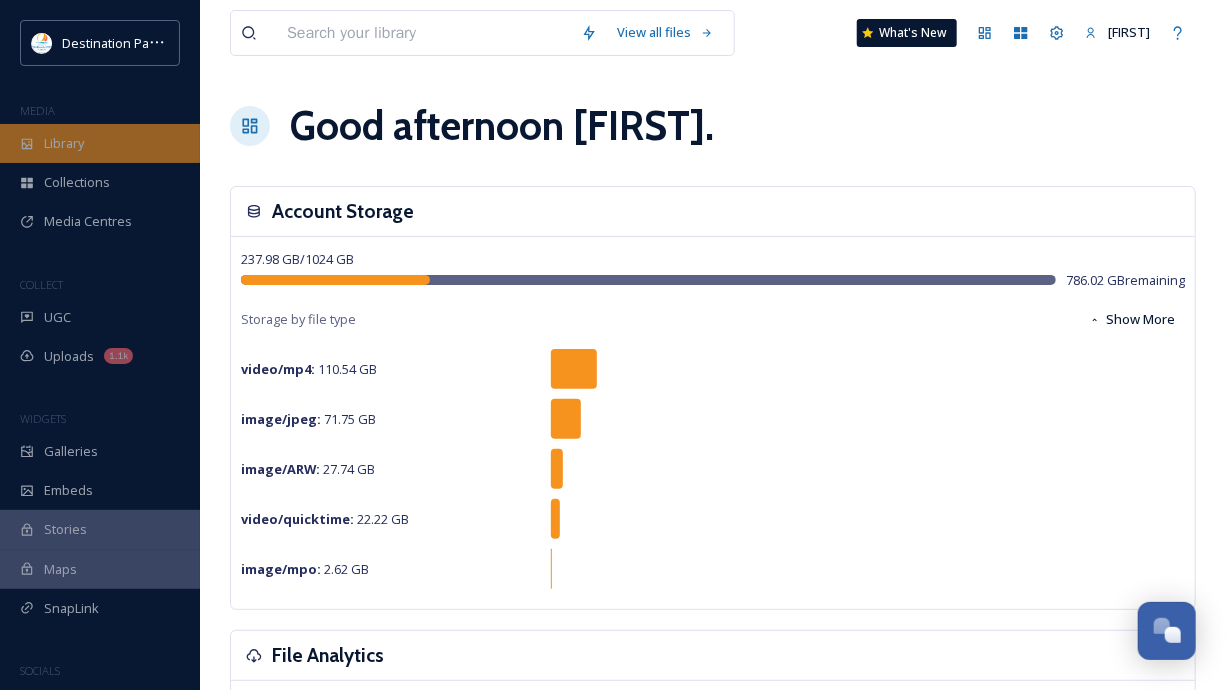 click on "Library" at bounding box center [64, 143] 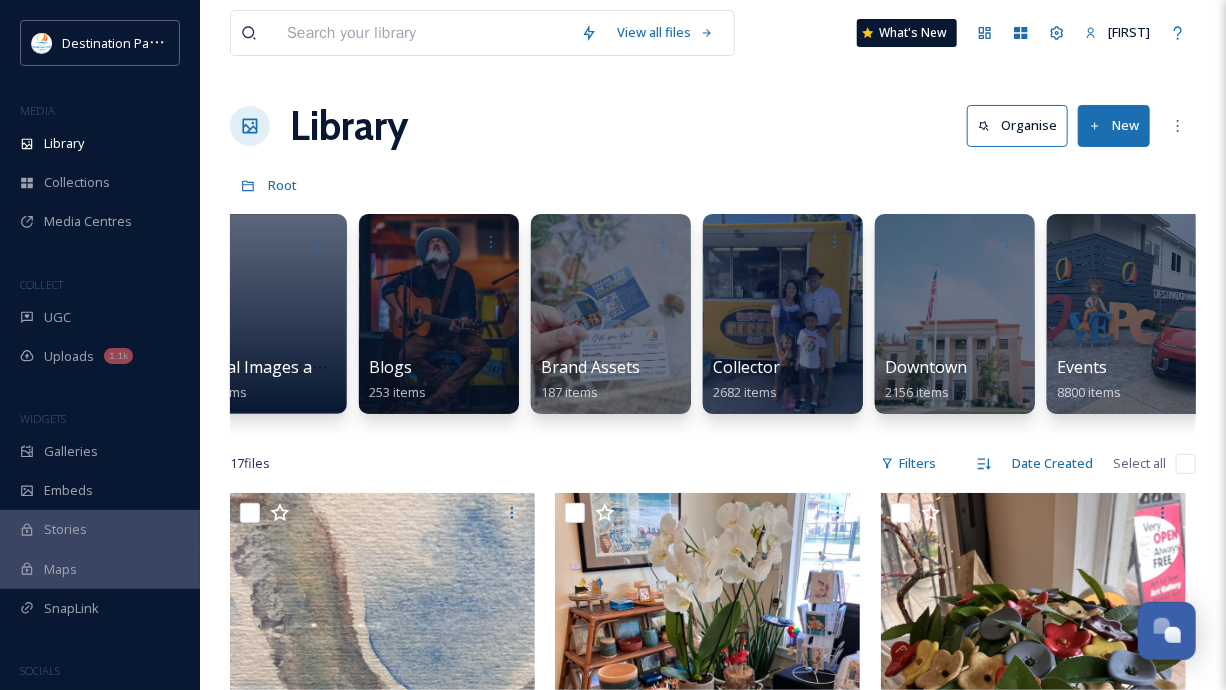 scroll, scrollTop: 0, scrollLeft: 432, axis: horizontal 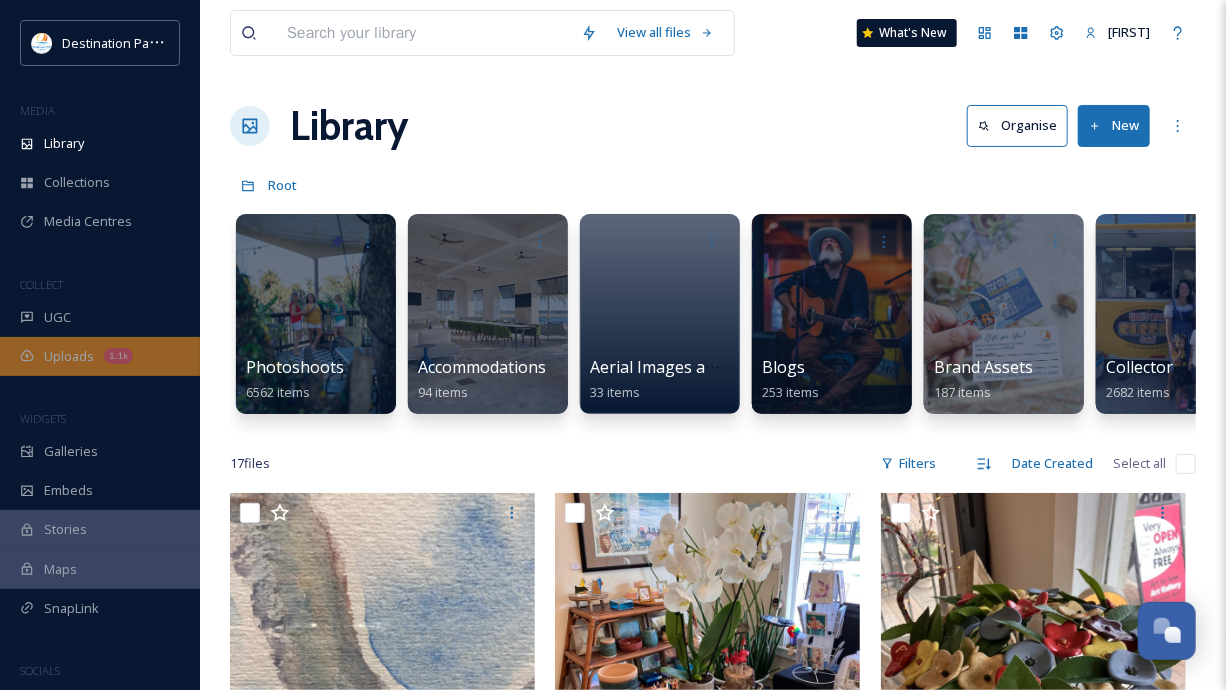 click on "Uploads" at bounding box center [69, 356] 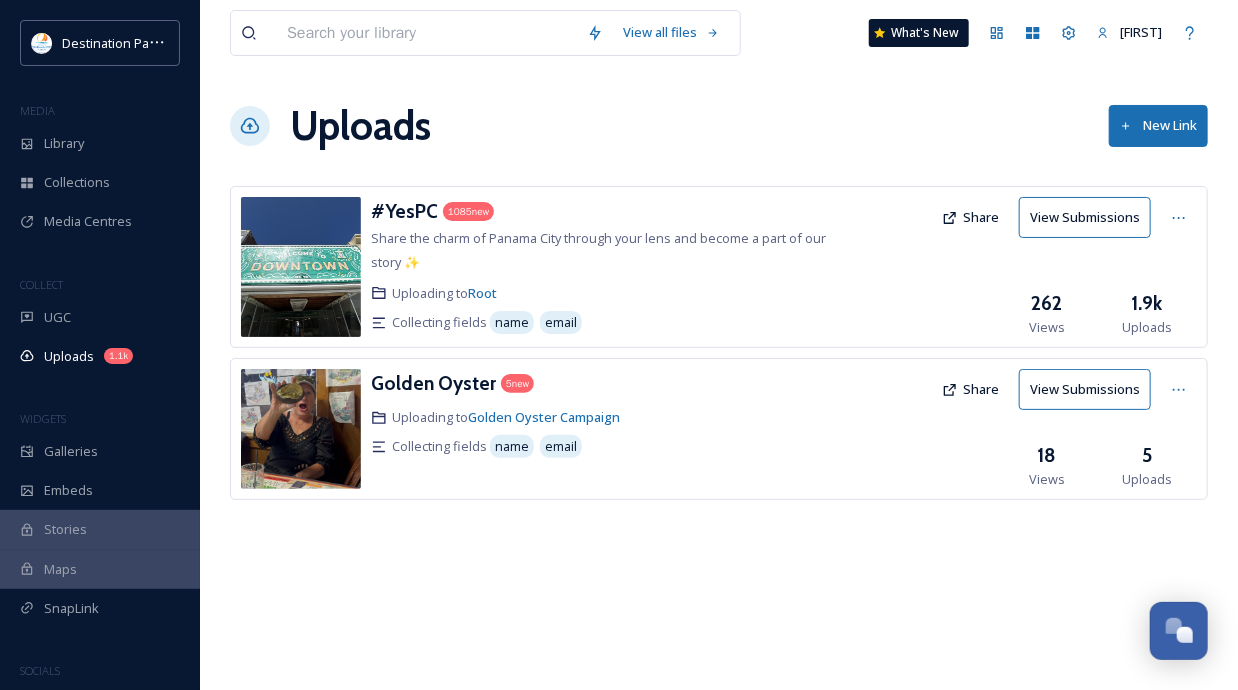 click at bounding box center (301, 267) 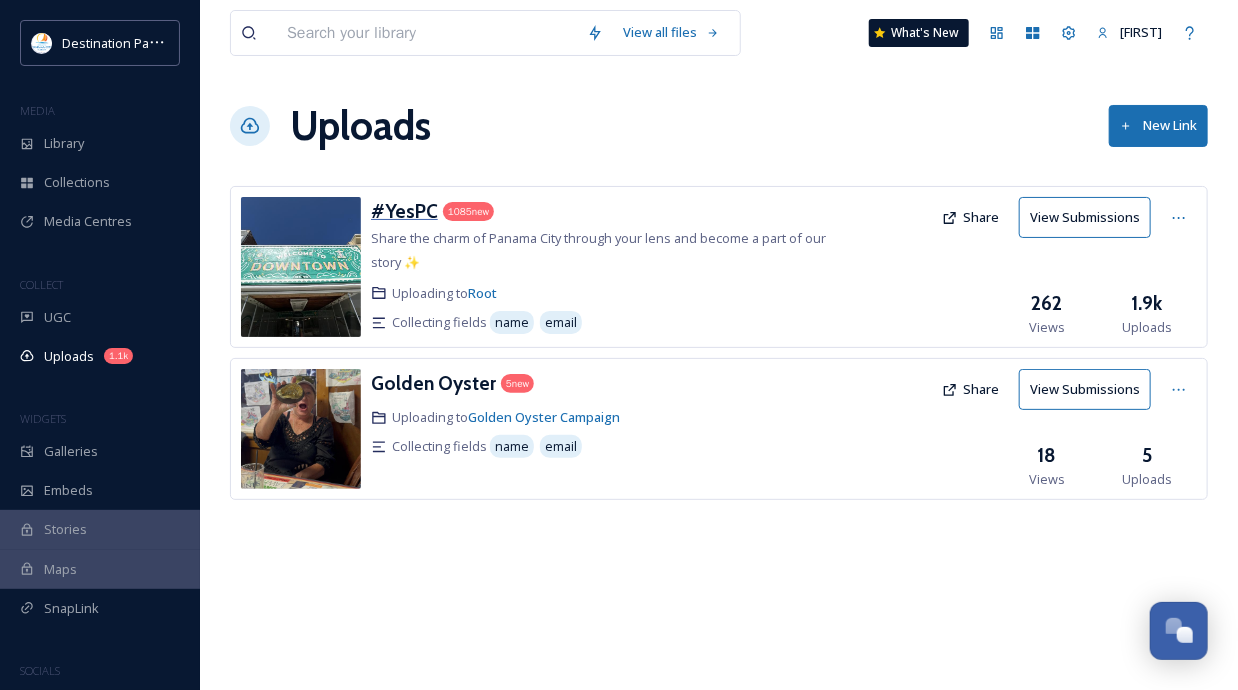 click on "#YesPC" at bounding box center [404, 211] 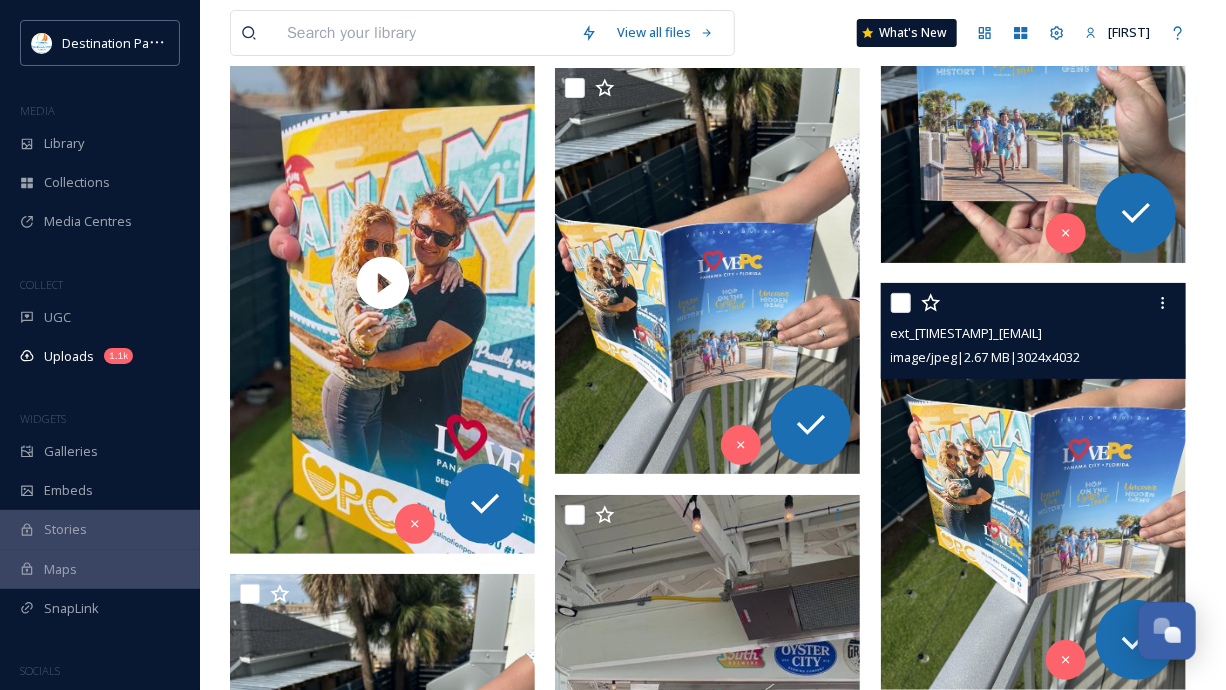 scroll, scrollTop: 3120, scrollLeft: 0, axis: vertical 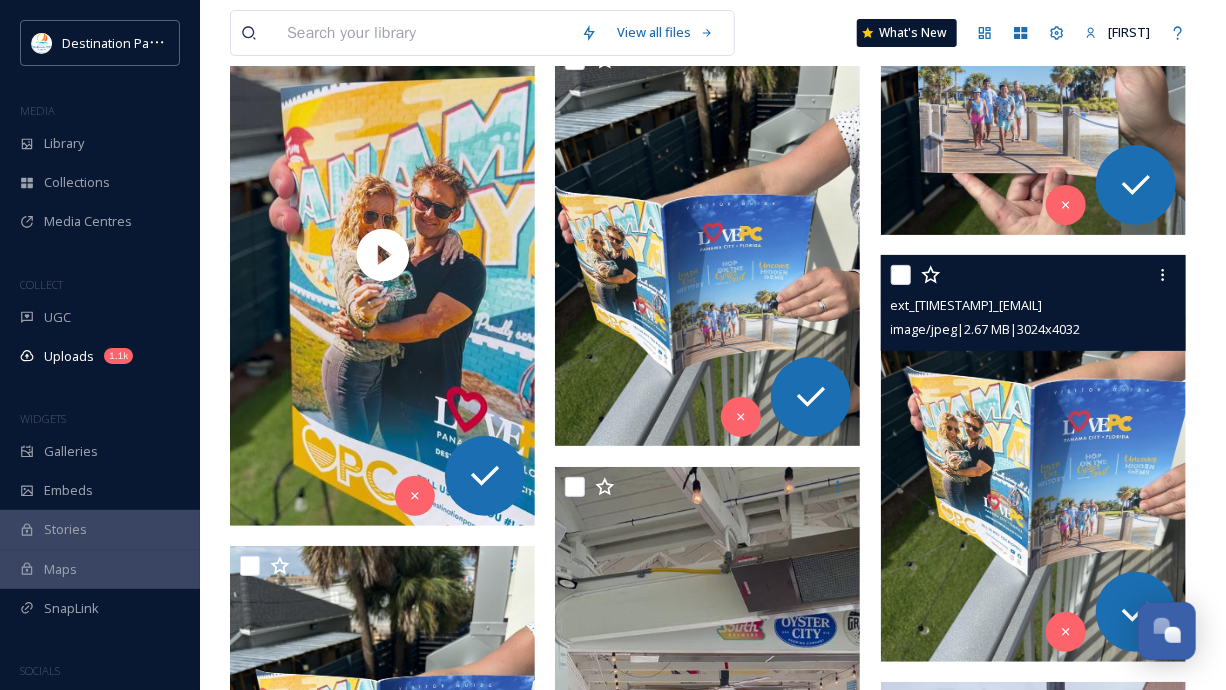 click at bounding box center [1033, 458] 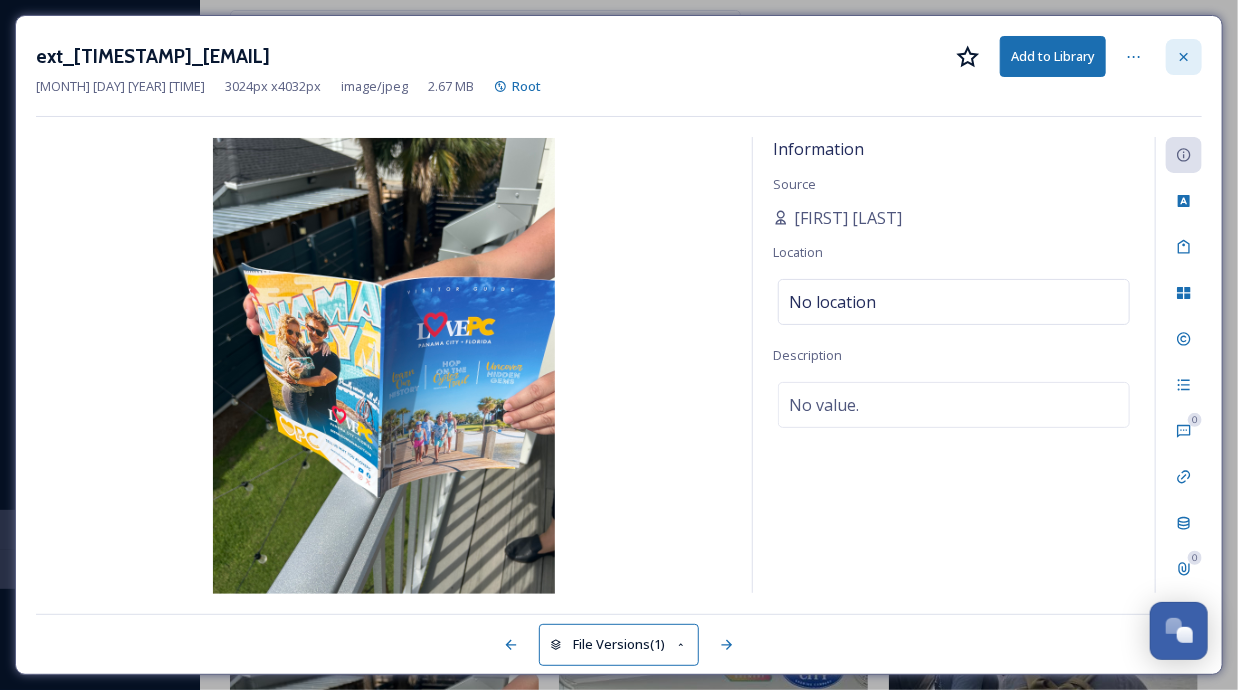 click 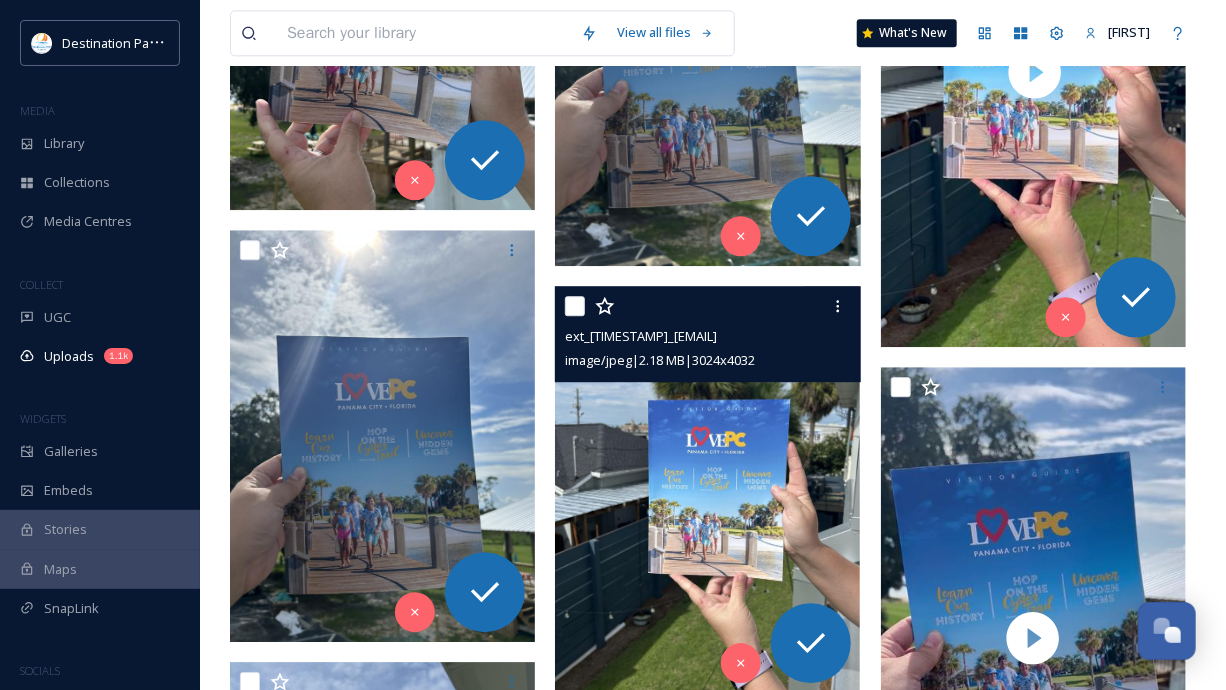 scroll, scrollTop: 2000, scrollLeft: 0, axis: vertical 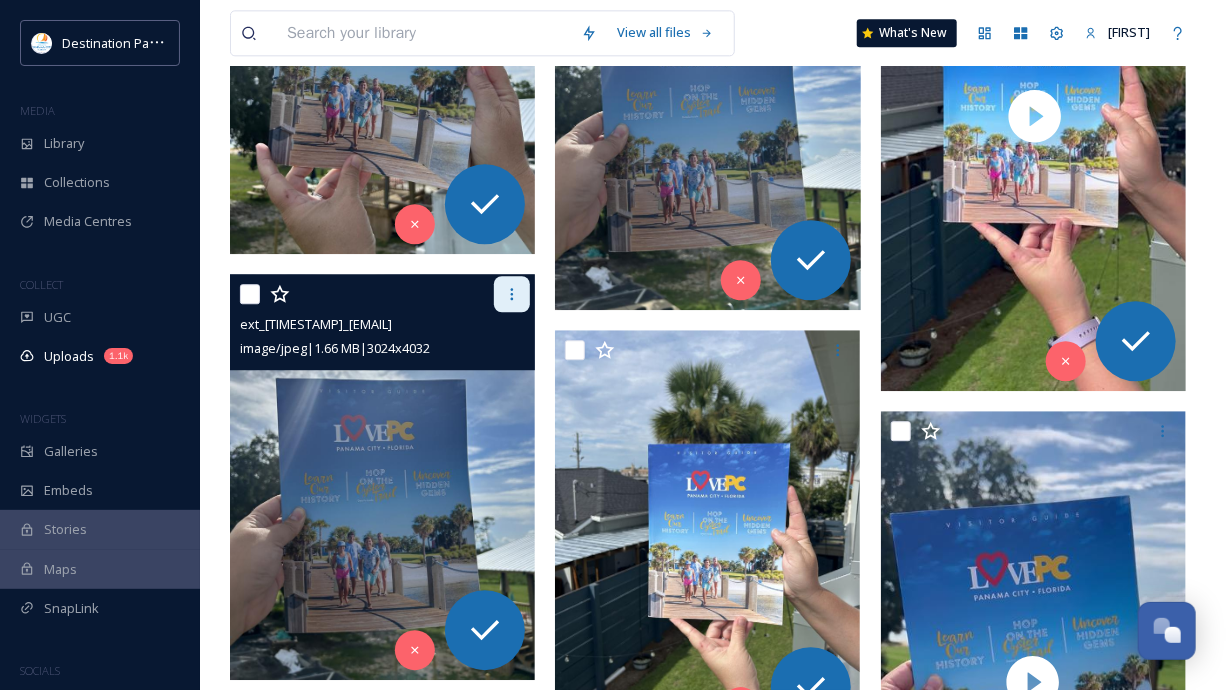 click 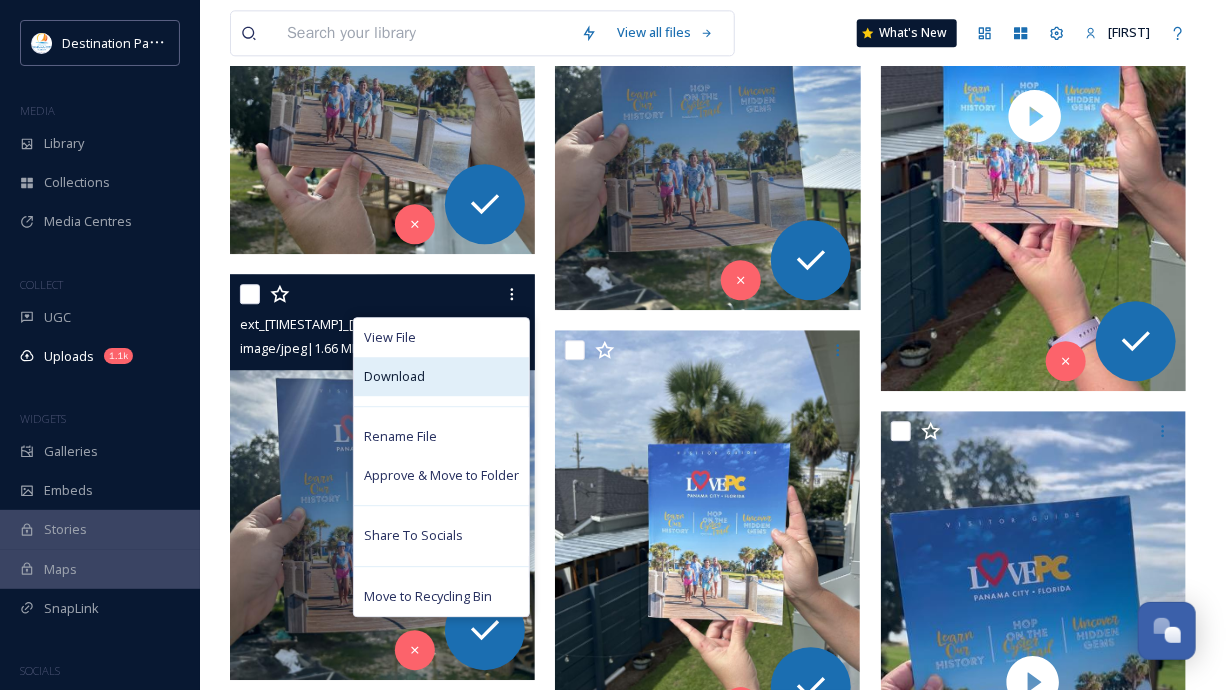 click on "Download" at bounding box center (441, 376) 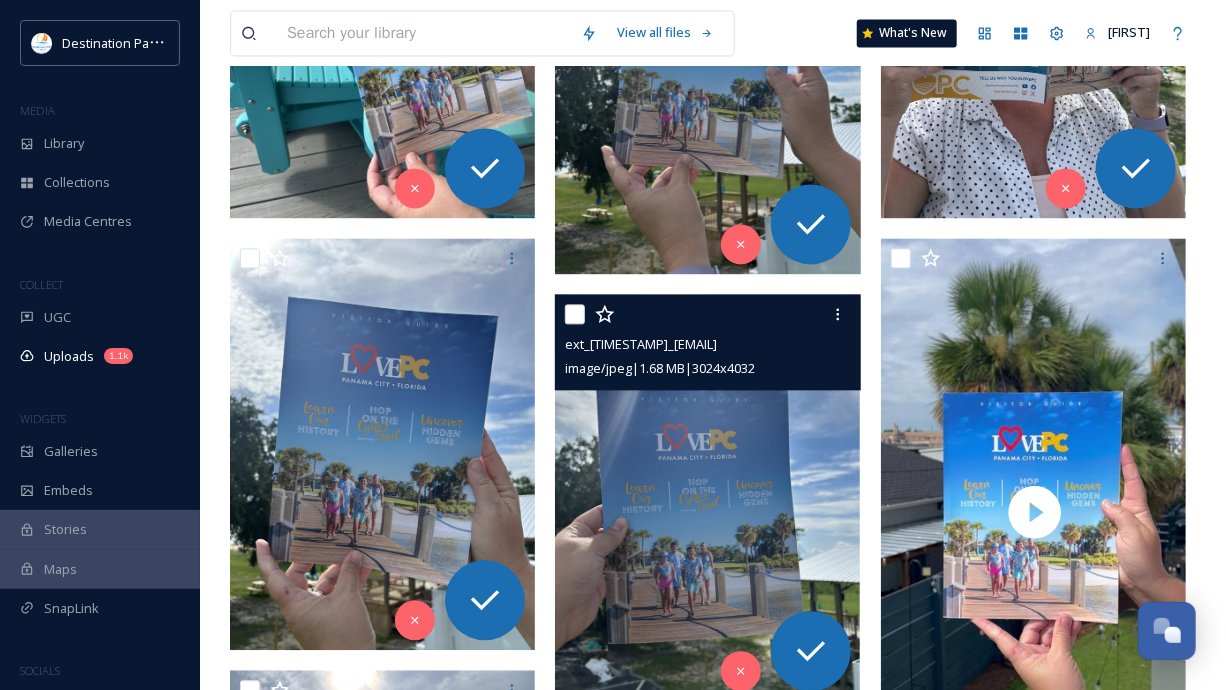 scroll, scrollTop: 1600, scrollLeft: 0, axis: vertical 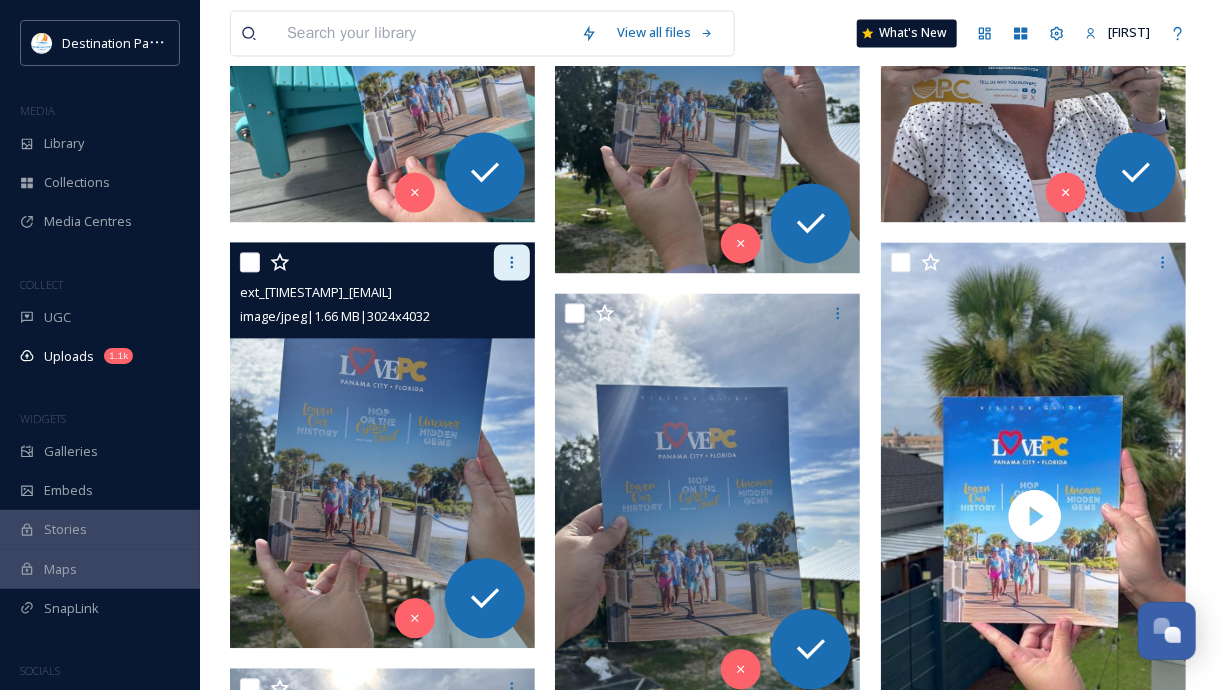 click at bounding box center [512, 262] 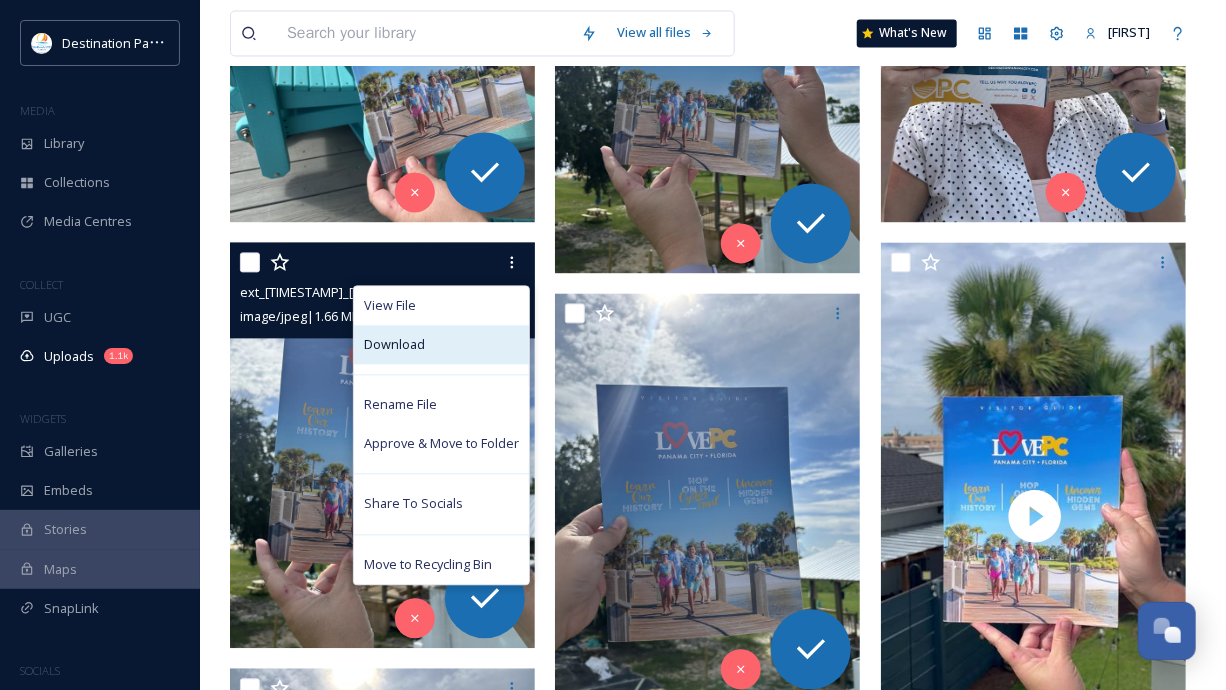 click on "Download" at bounding box center (441, 344) 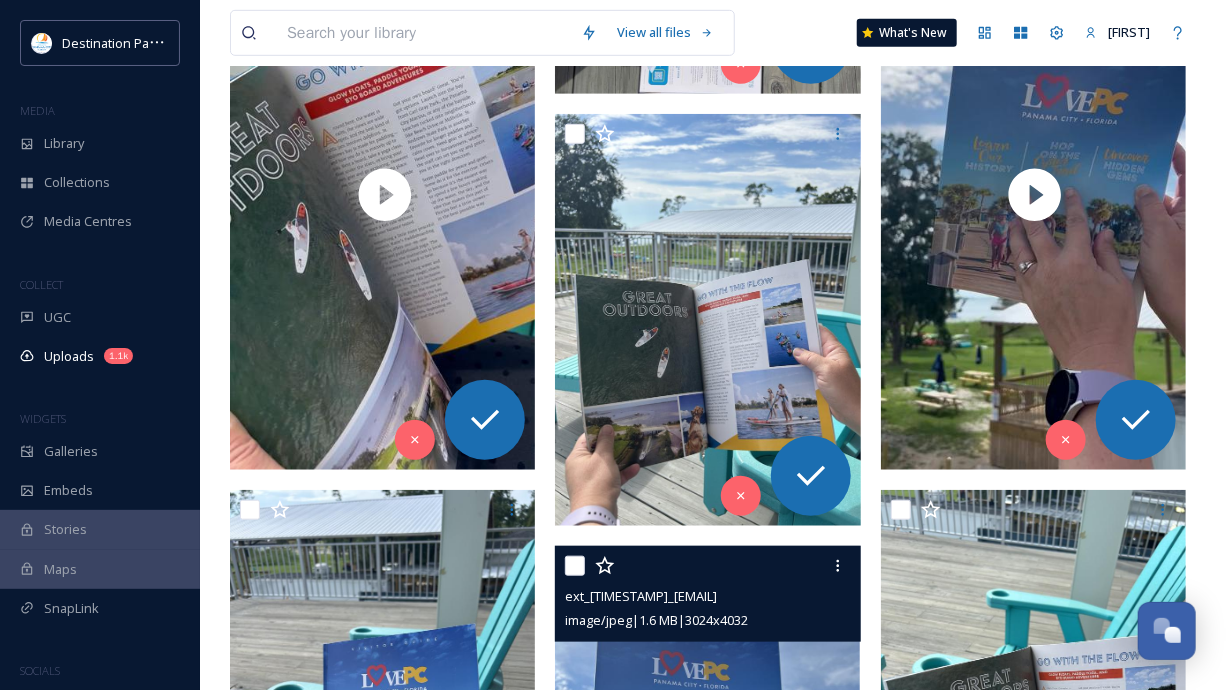 scroll, scrollTop: 400, scrollLeft: 0, axis: vertical 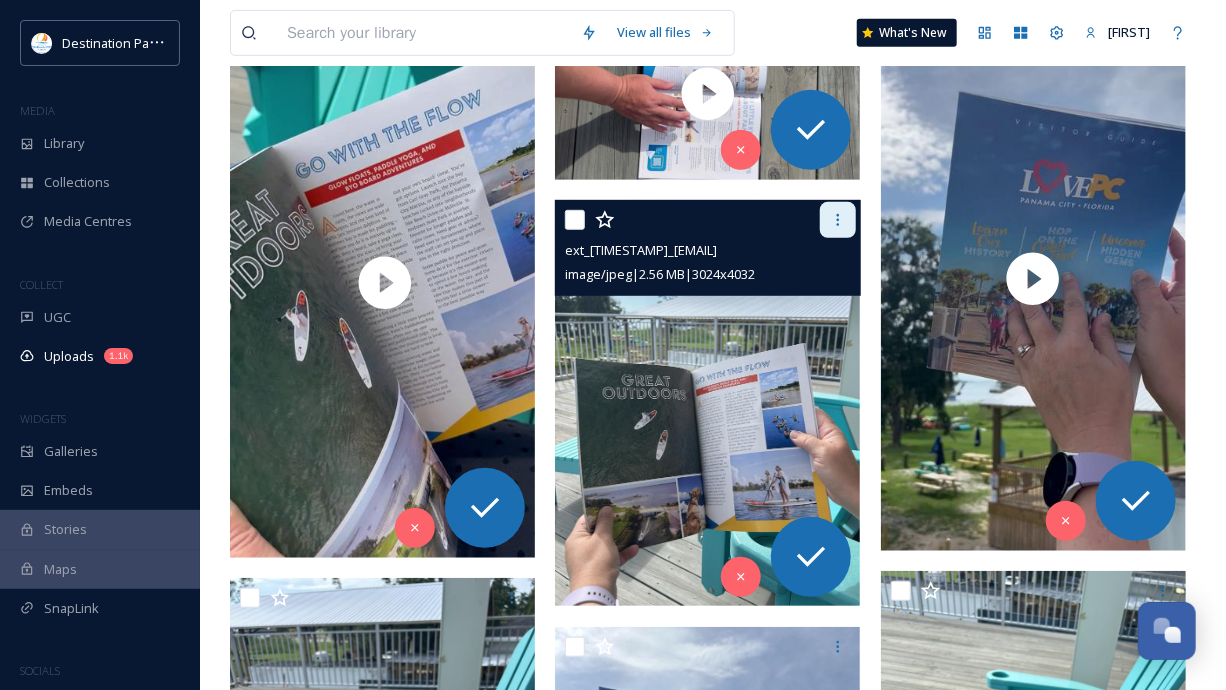 click 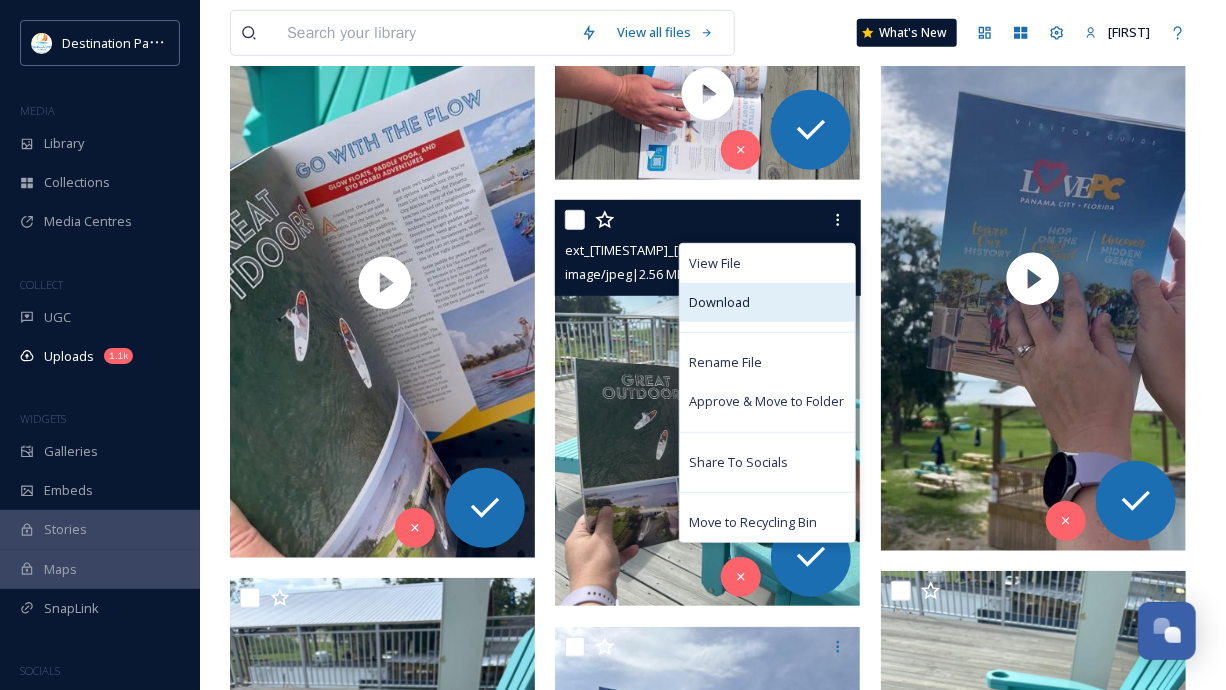 click on "Download" at bounding box center (767, 302) 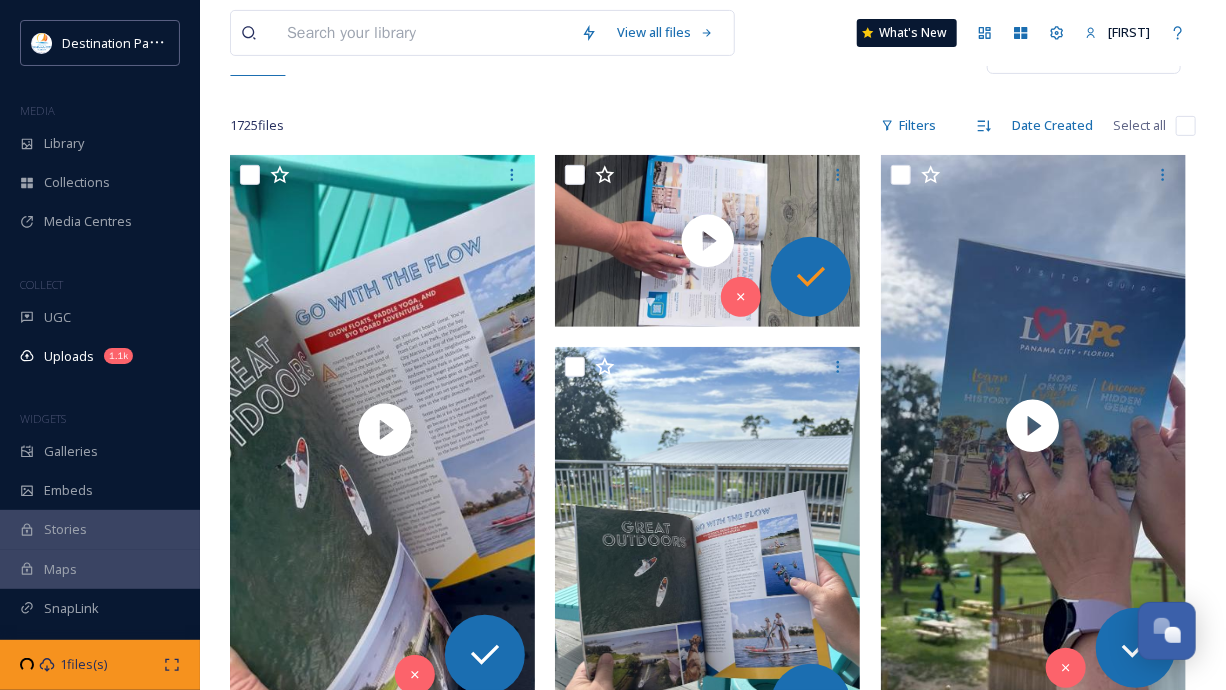 scroll, scrollTop: 0, scrollLeft: 0, axis: both 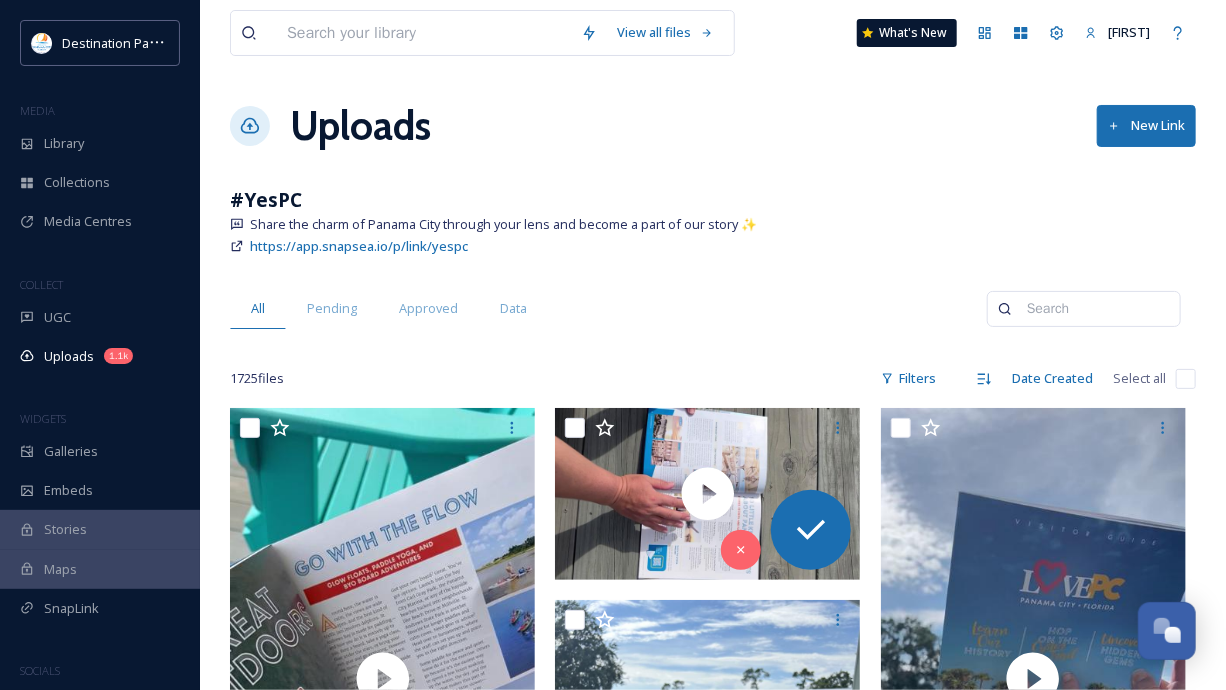 click on "#YesPC" at bounding box center (713, 200) 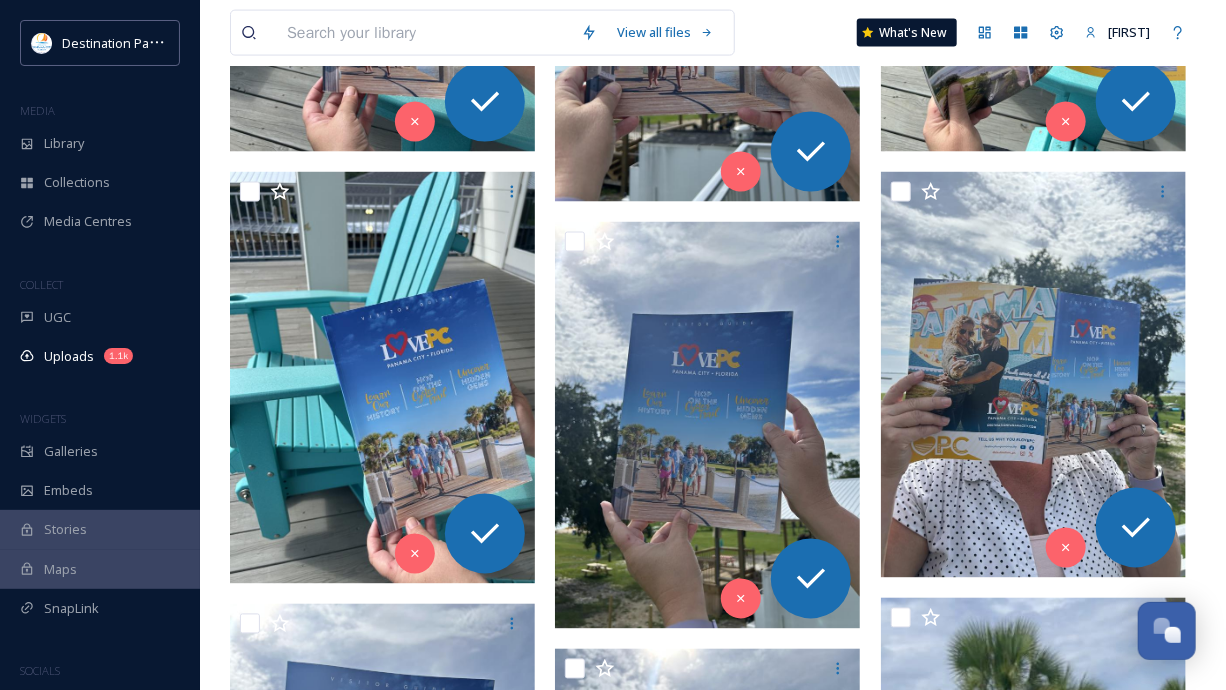 scroll, scrollTop: 1440, scrollLeft: 0, axis: vertical 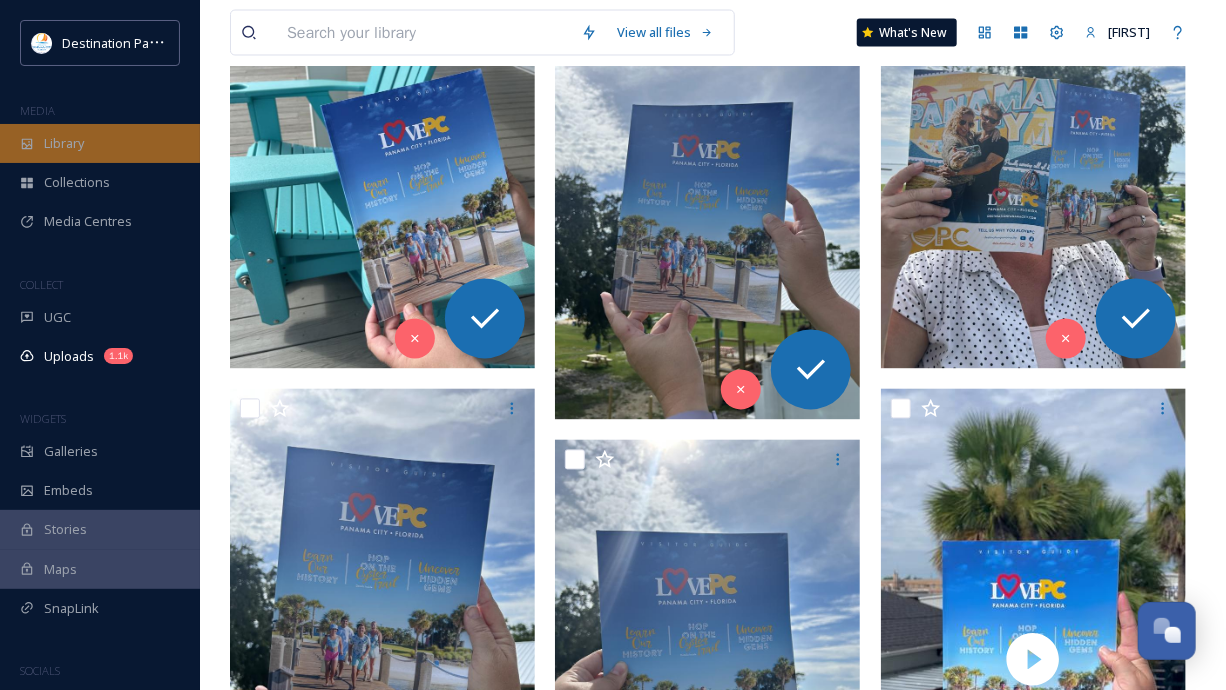 click on "Library" at bounding box center (100, 143) 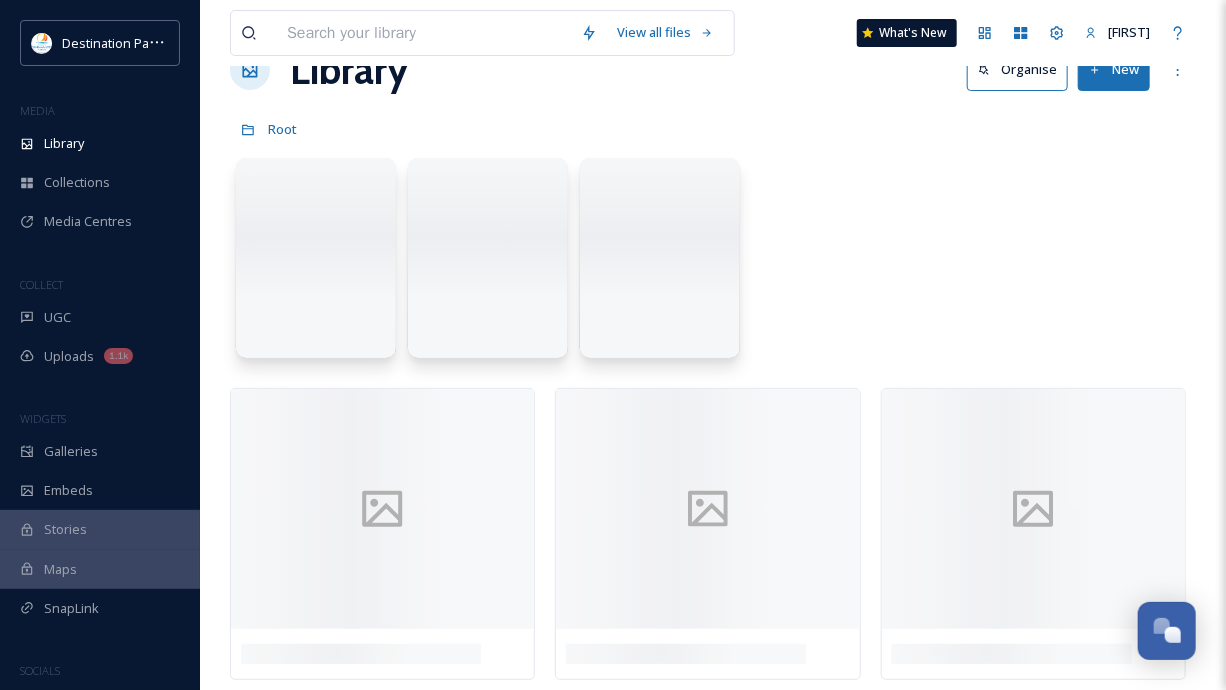 scroll, scrollTop: 0, scrollLeft: 0, axis: both 